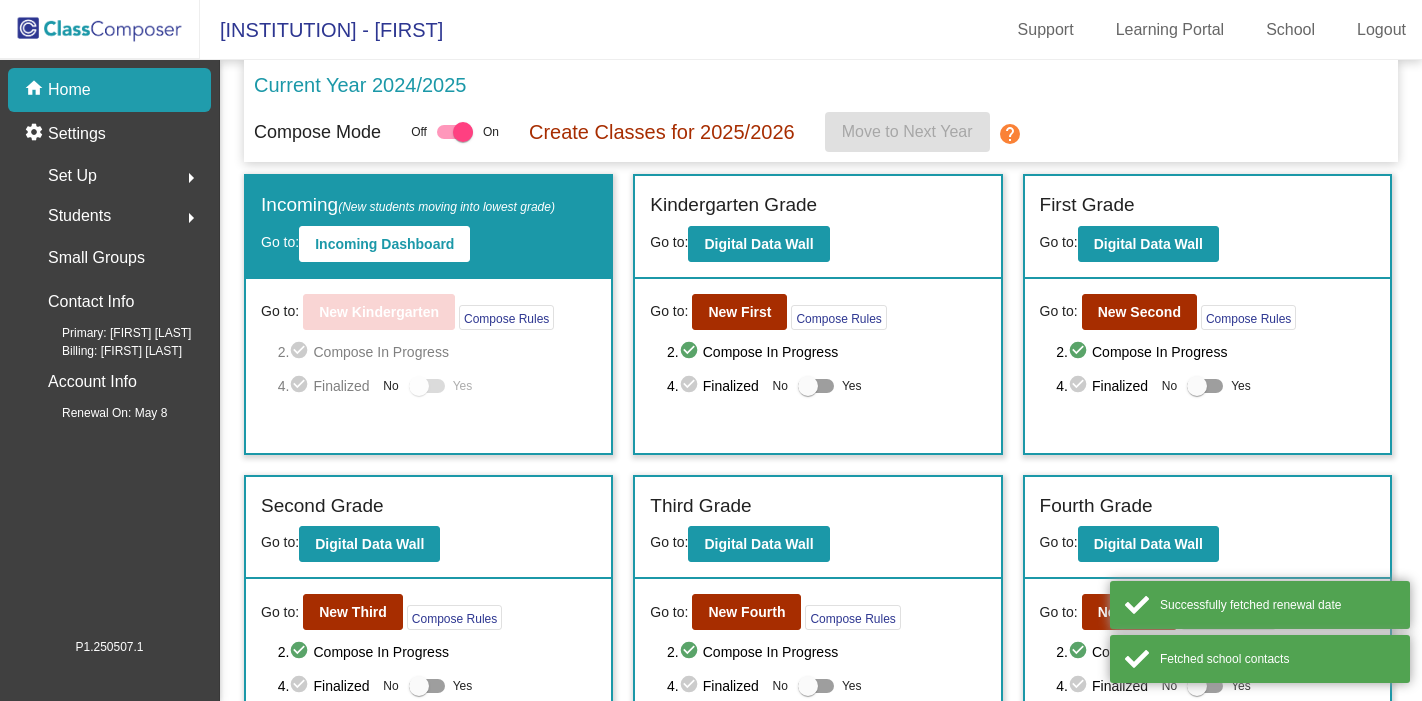 scroll, scrollTop: 0, scrollLeft: 0, axis: both 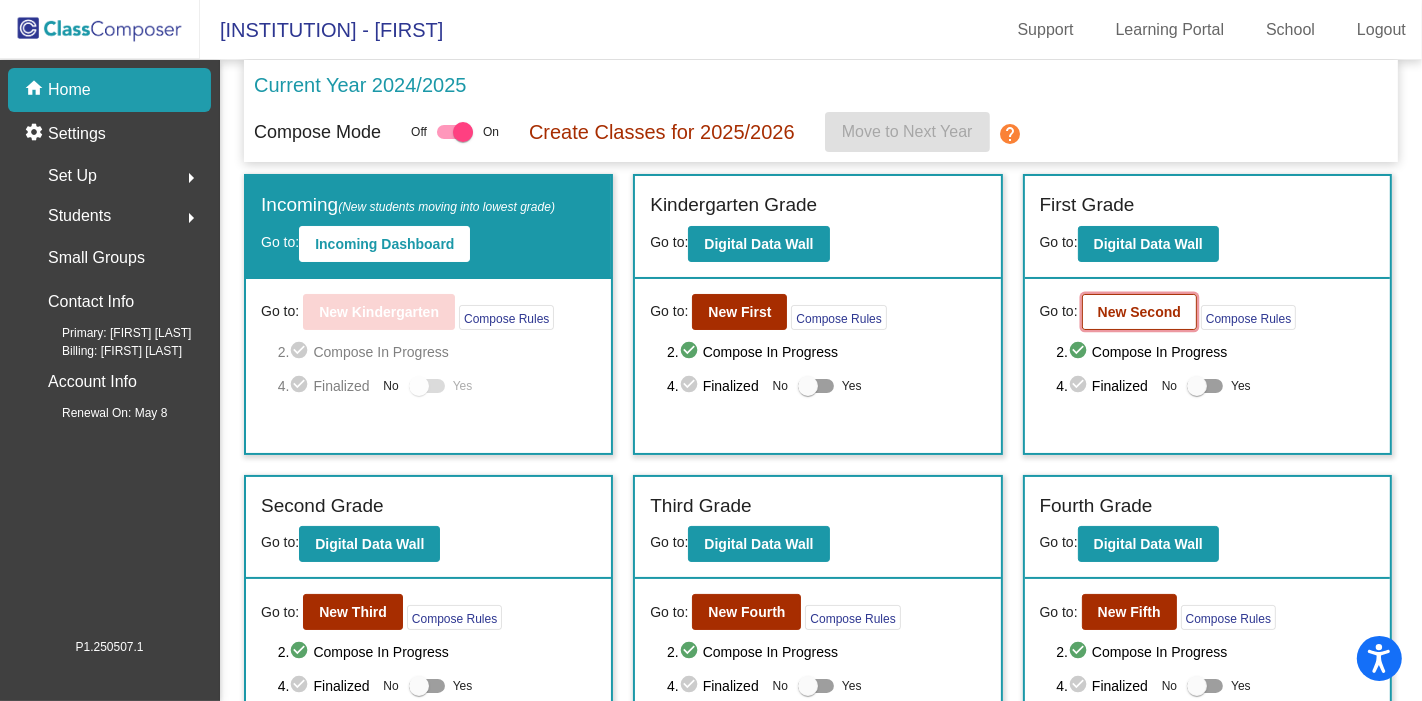 click on "New Second" 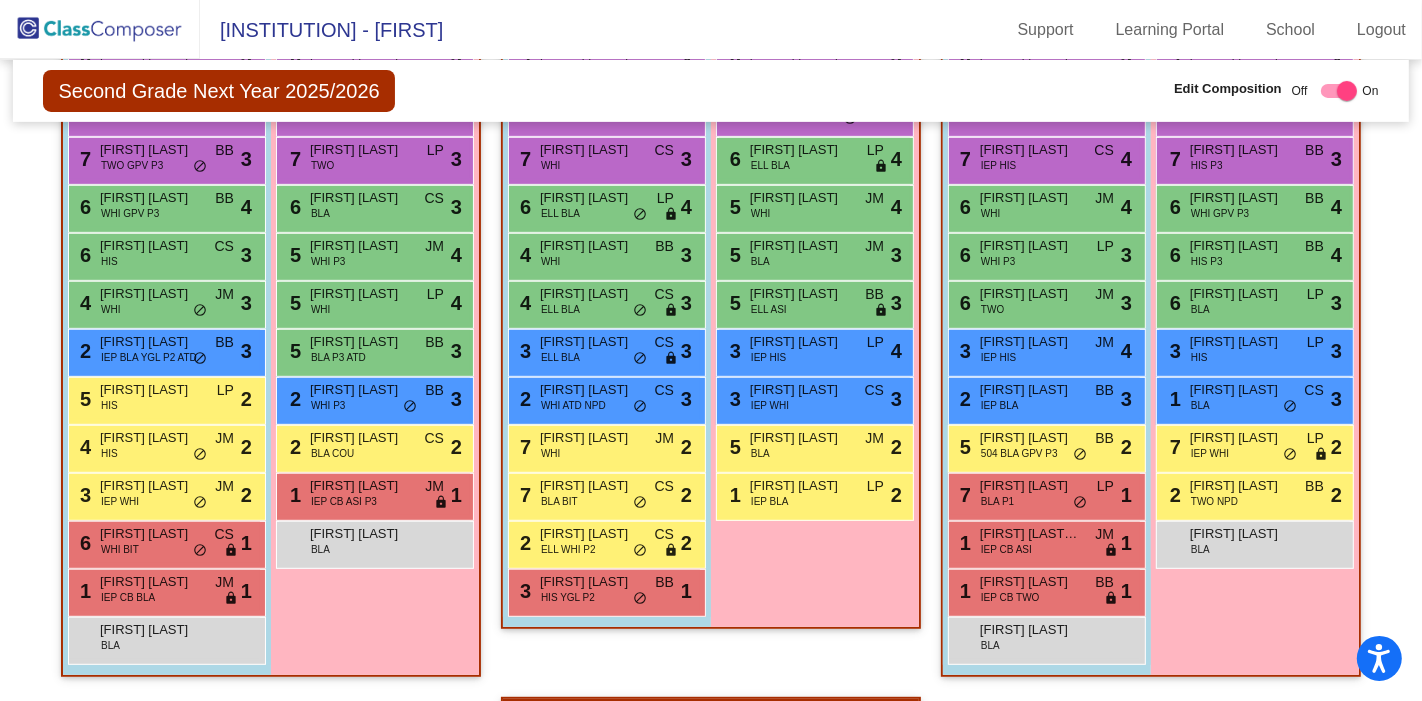 scroll, scrollTop: 708, scrollLeft: 0, axis: vertical 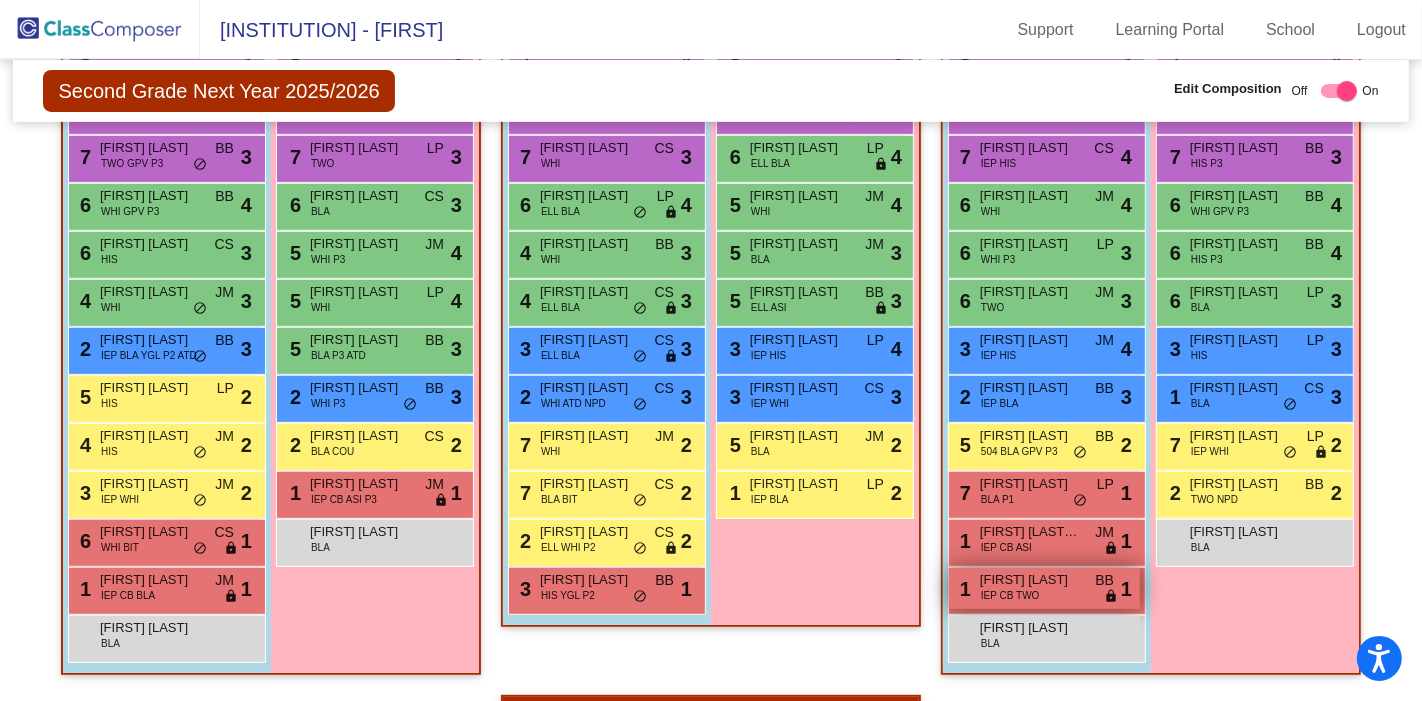 click on "IEP CB TWO" at bounding box center [1010, 595] 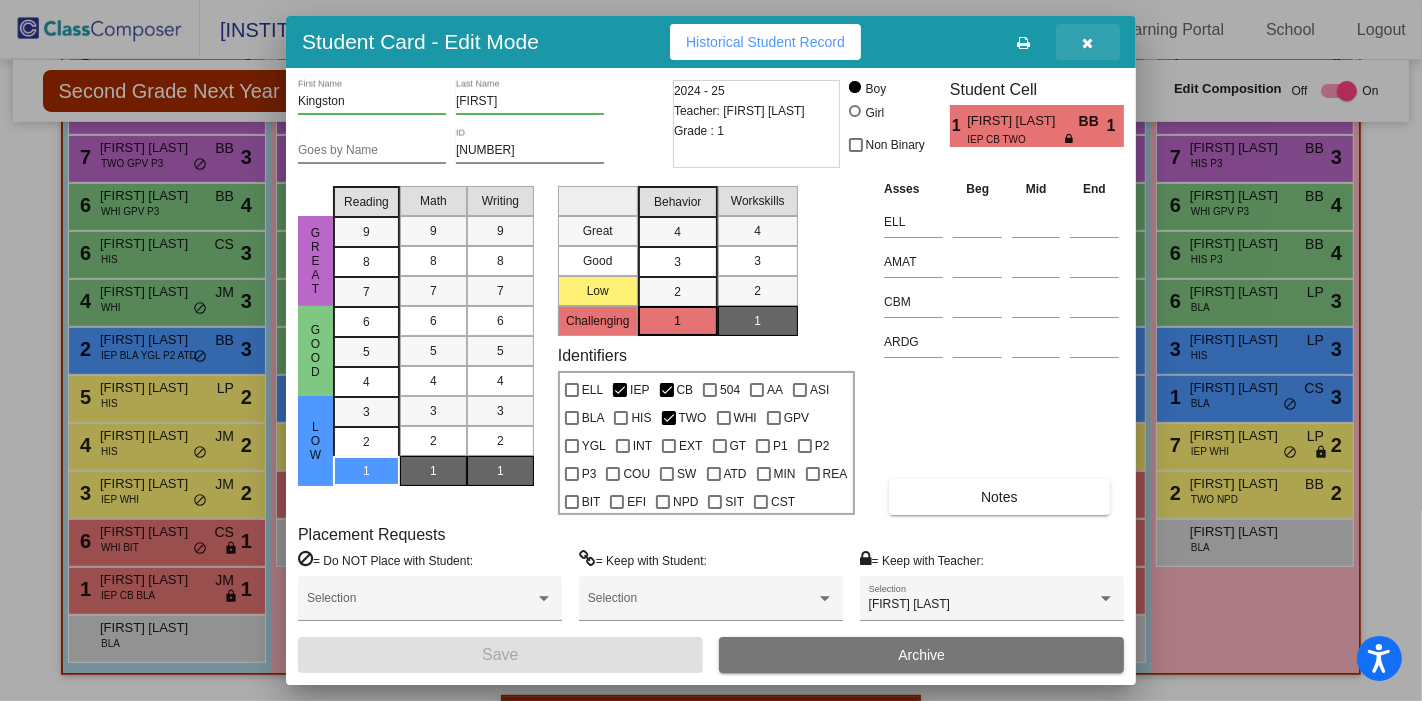 click at bounding box center [1088, 42] 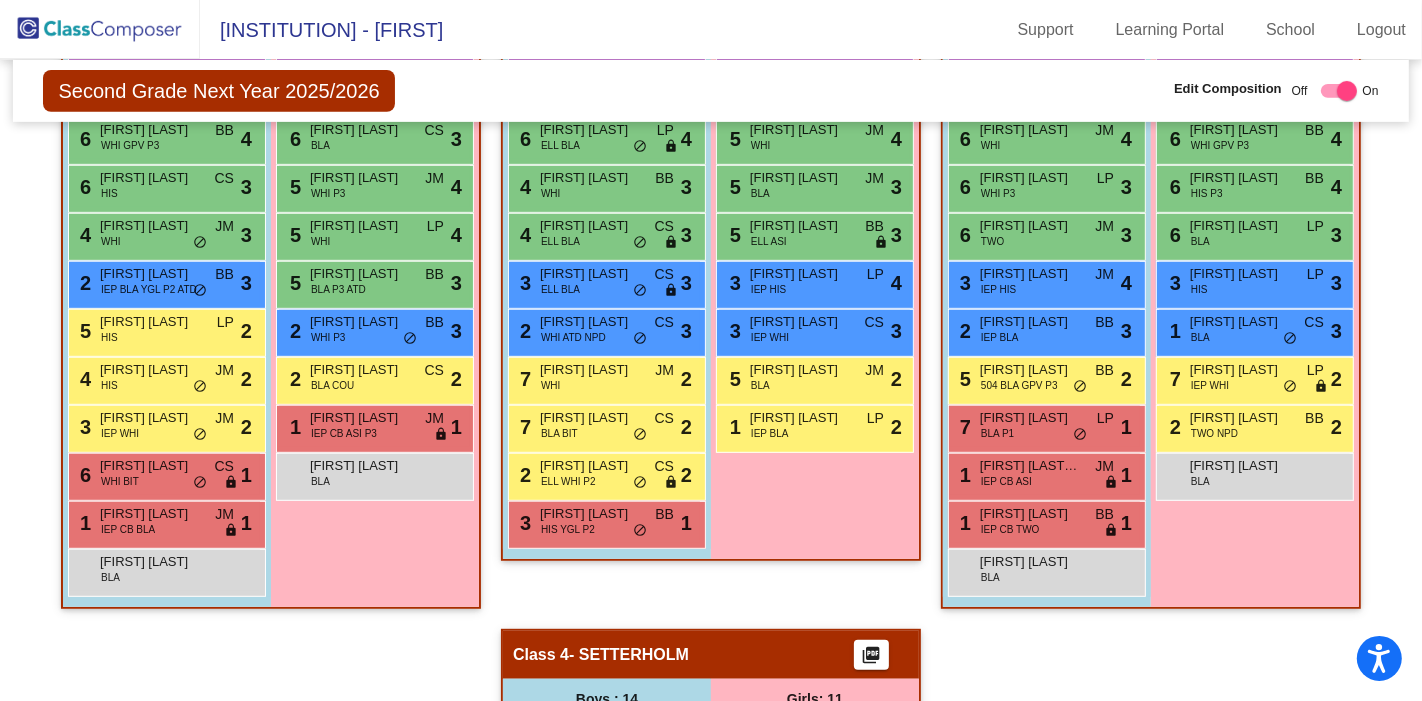 scroll, scrollTop: 777, scrollLeft: 0, axis: vertical 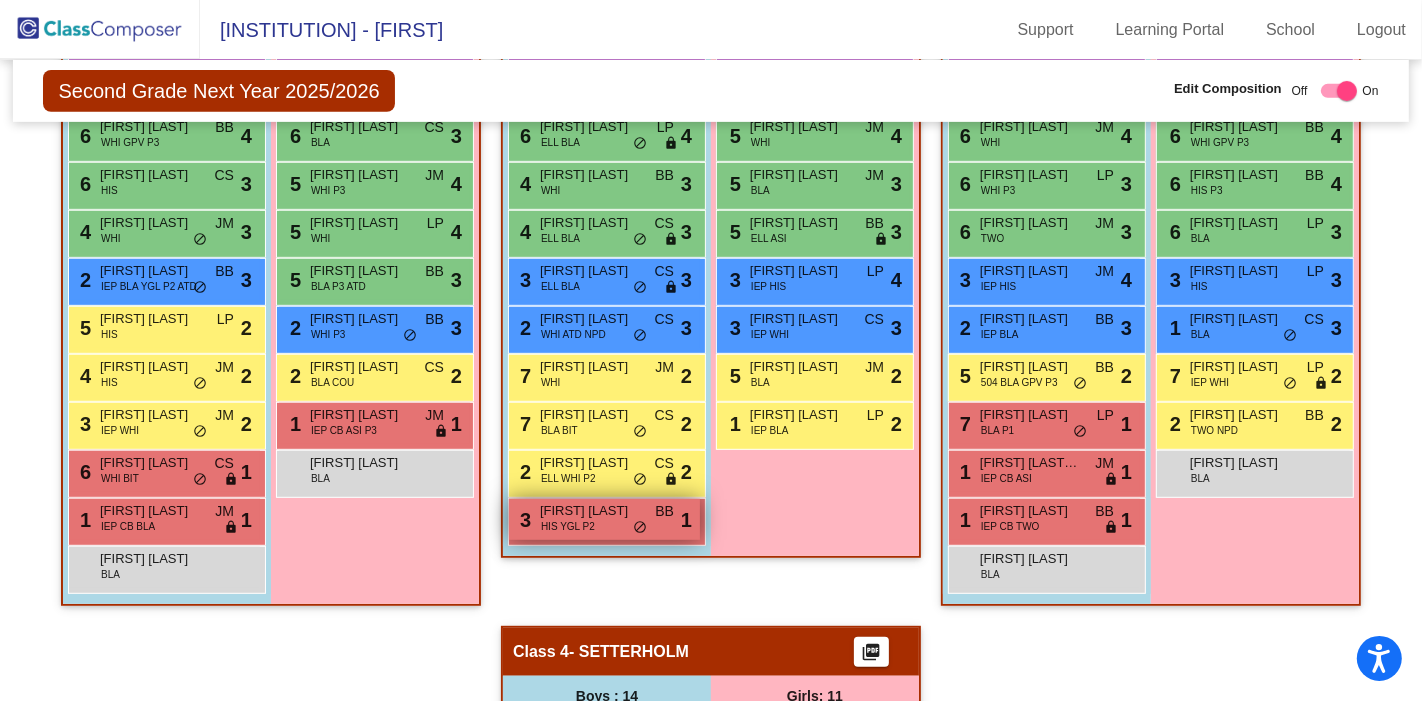 click on "[FIRST] [LAST]" at bounding box center (590, 511) 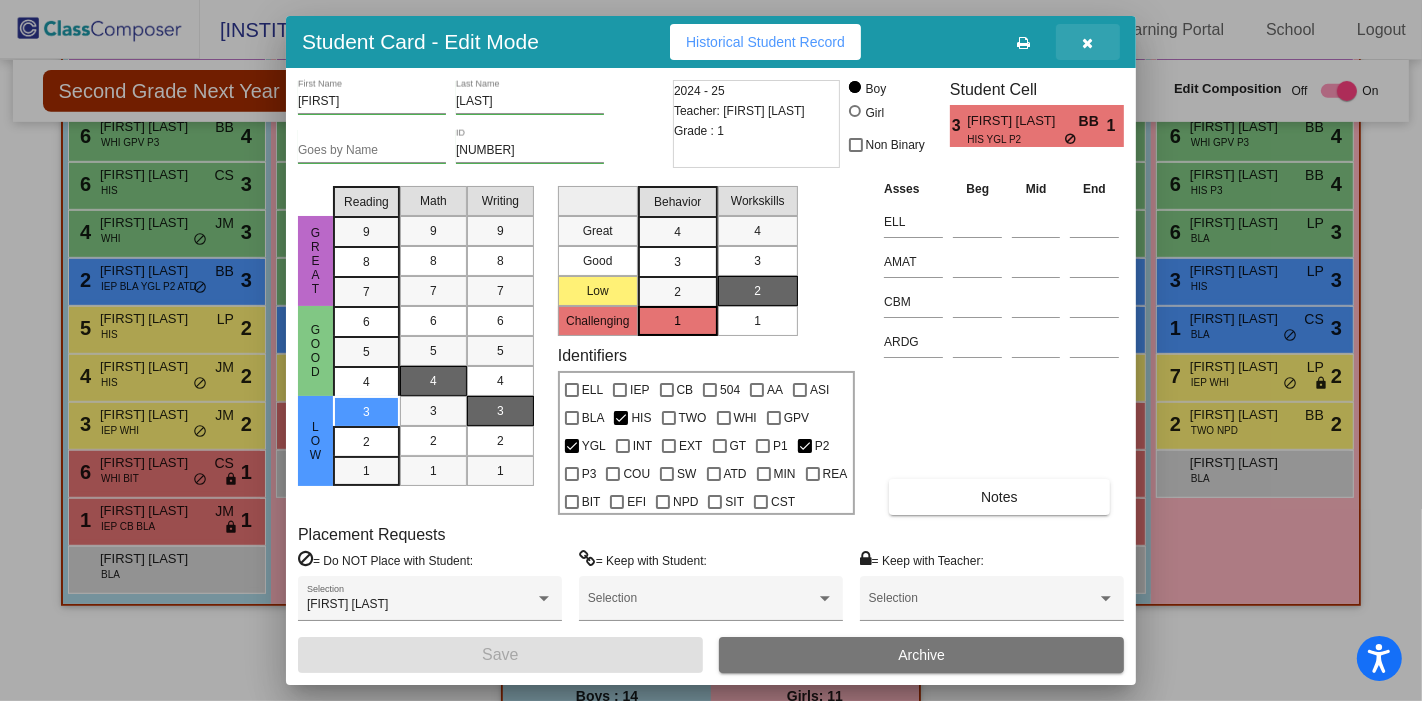click at bounding box center [1088, 43] 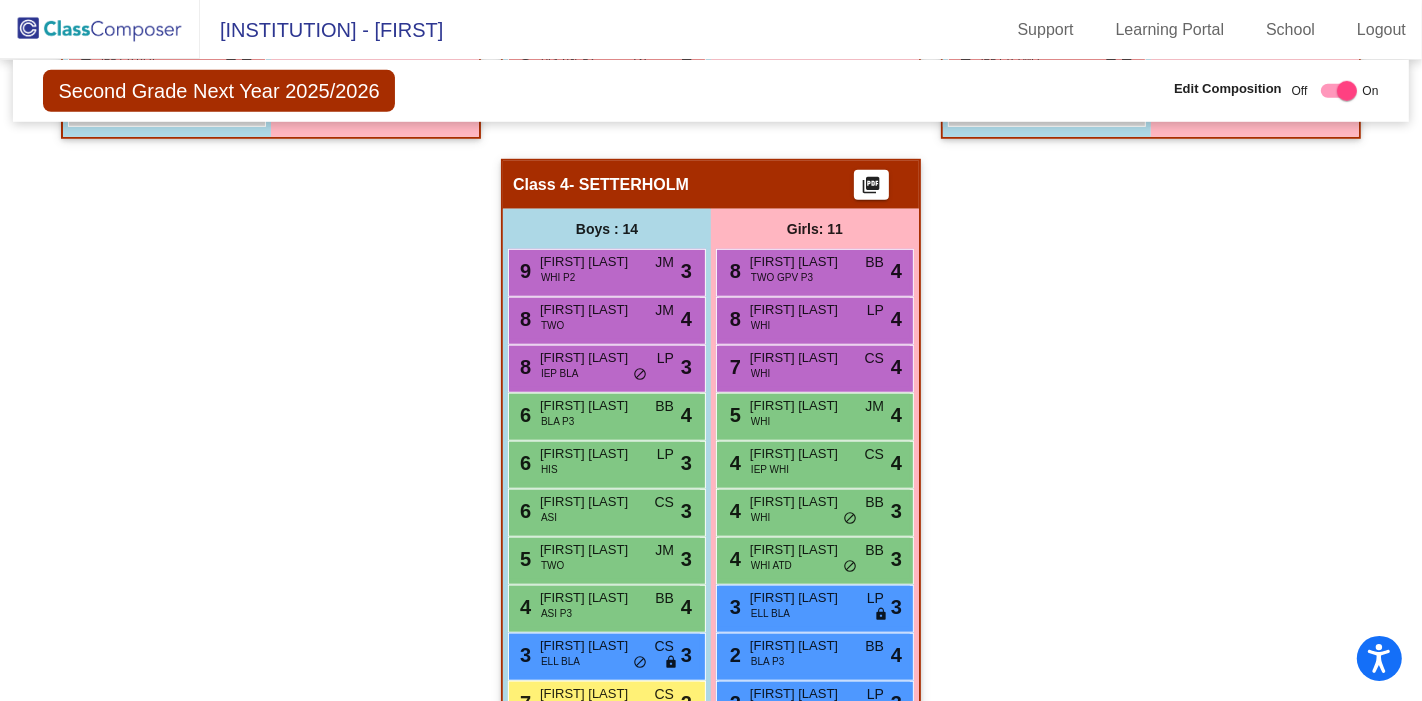 scroll, scrollTop: 1497, scrollLeft: 0, axis: vertical 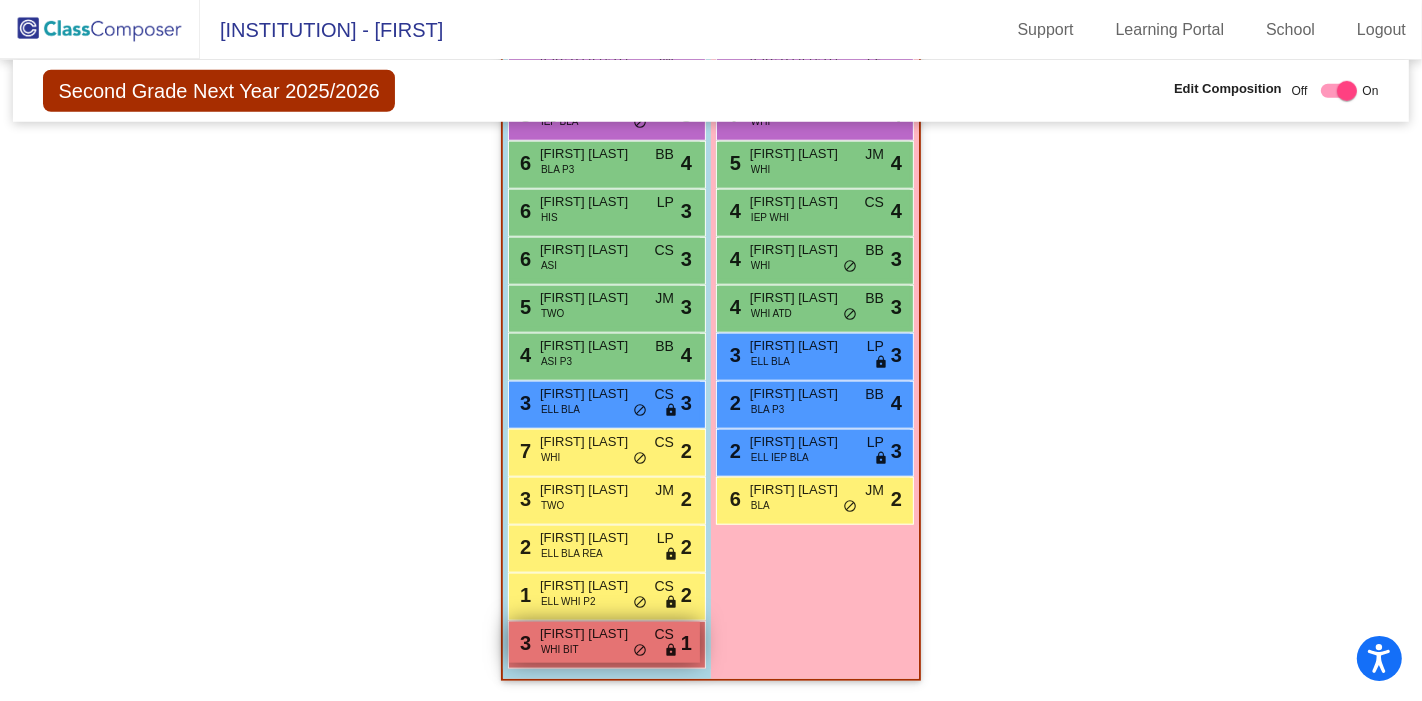 click on "3 [FIRST] [LAST] WHI BIT CS lock do_not_disturb_alt 1" at bounding box center (604, 642) 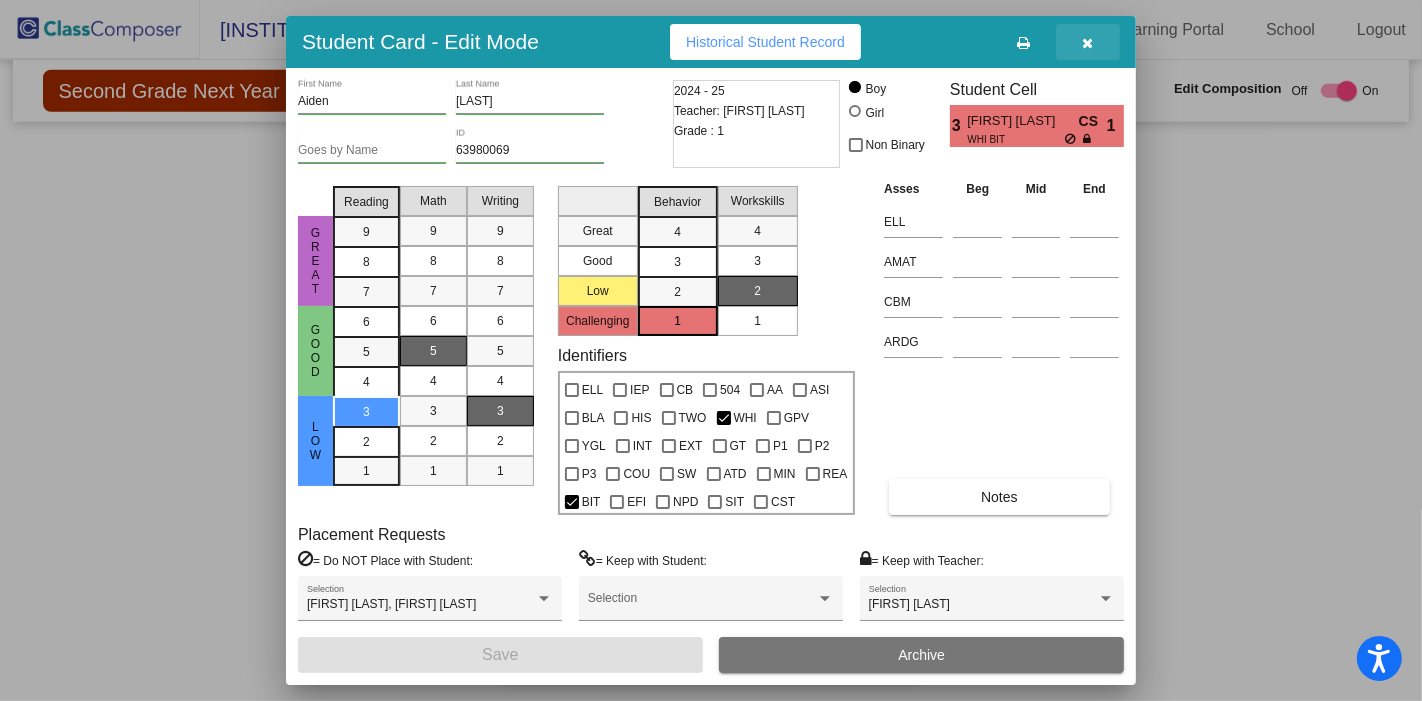 click at bounding box center [1088, 43] 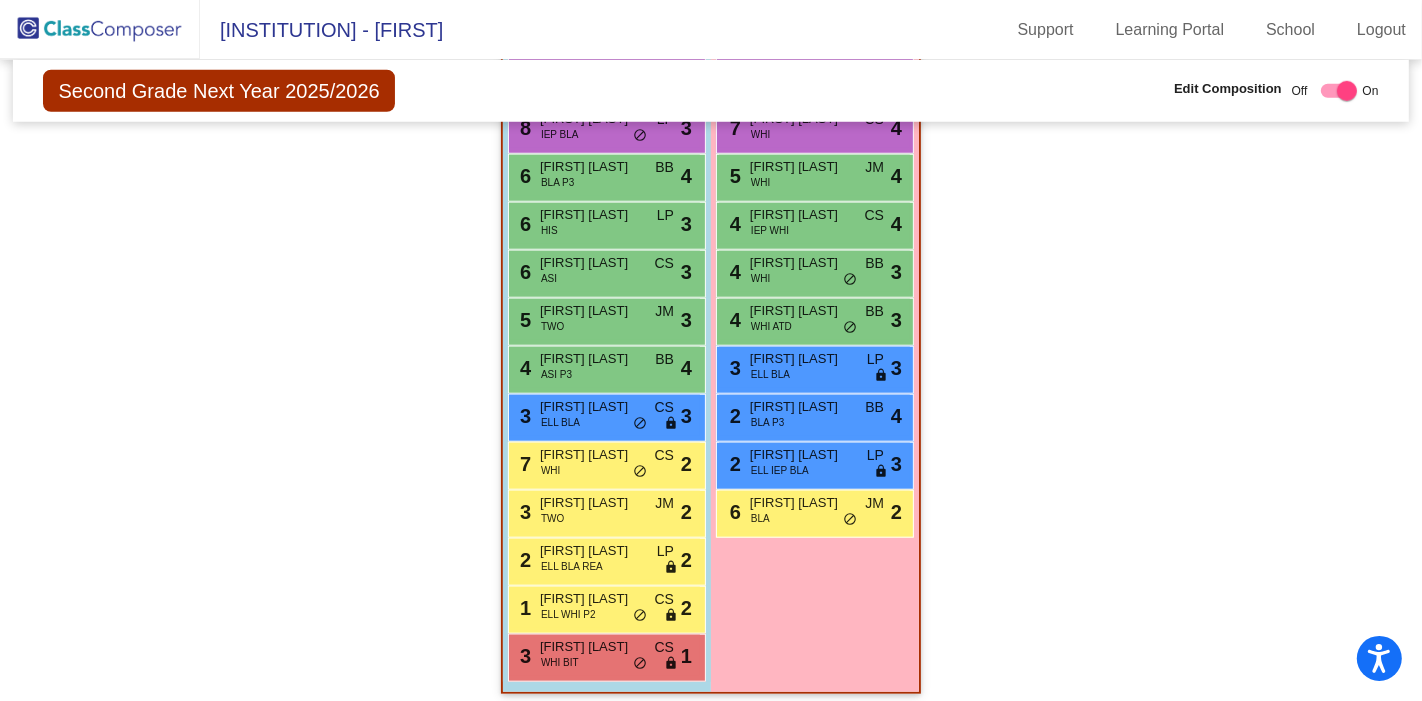 scroll, scrollTop: 1497, scrollLeft: 0, axis: vertical 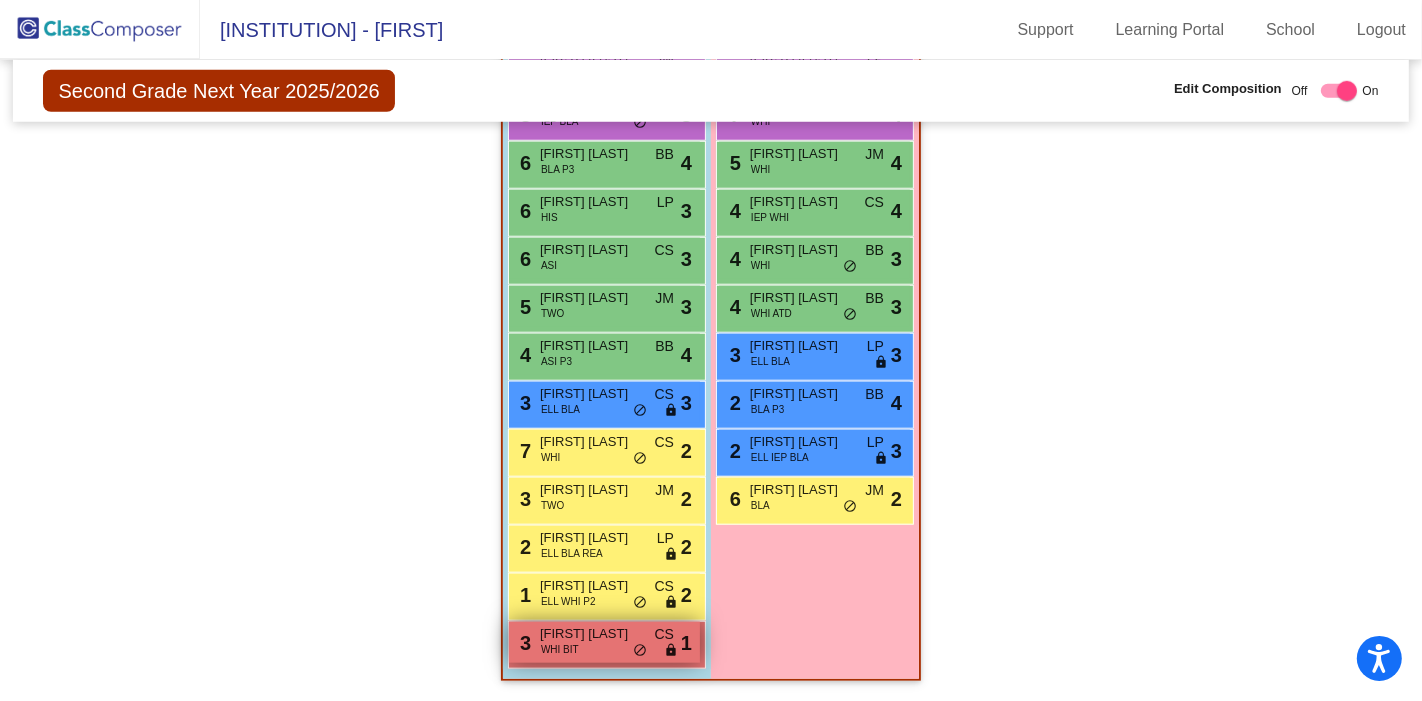click on "3 [FIRST] [LAST] WHI BIT CS lock do_not_disturb_alt 1" at bounding box center (604, 642) 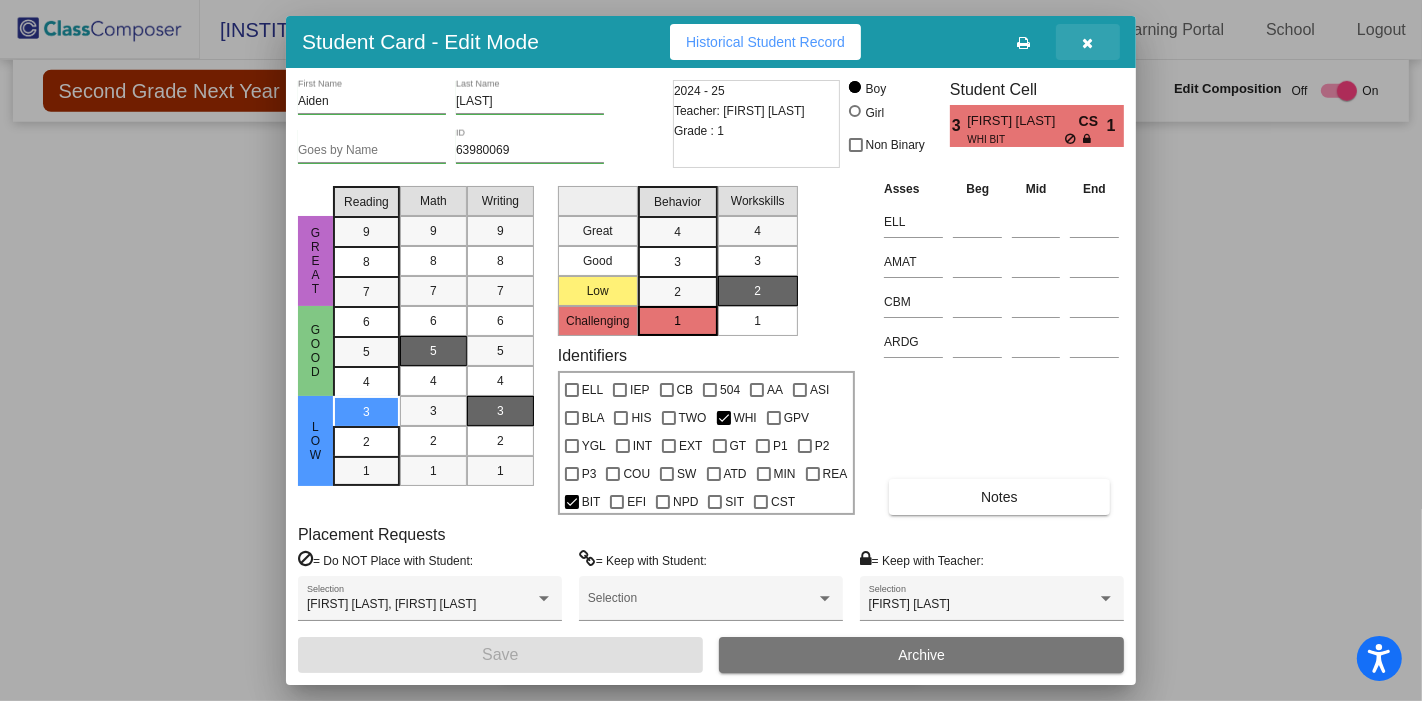 click at bounding box center (1088, 42) 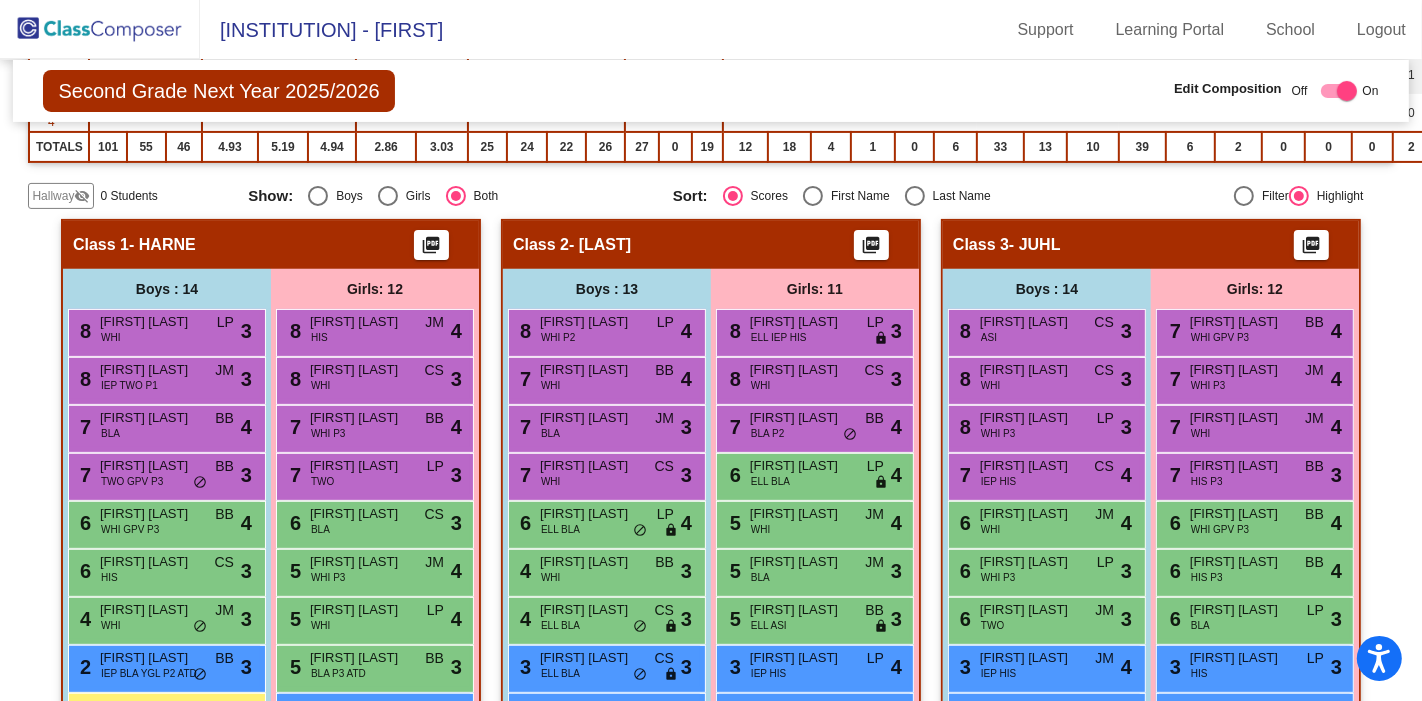 scroll, scrollTop: 388, scrollLeft: 0, axis: vertical 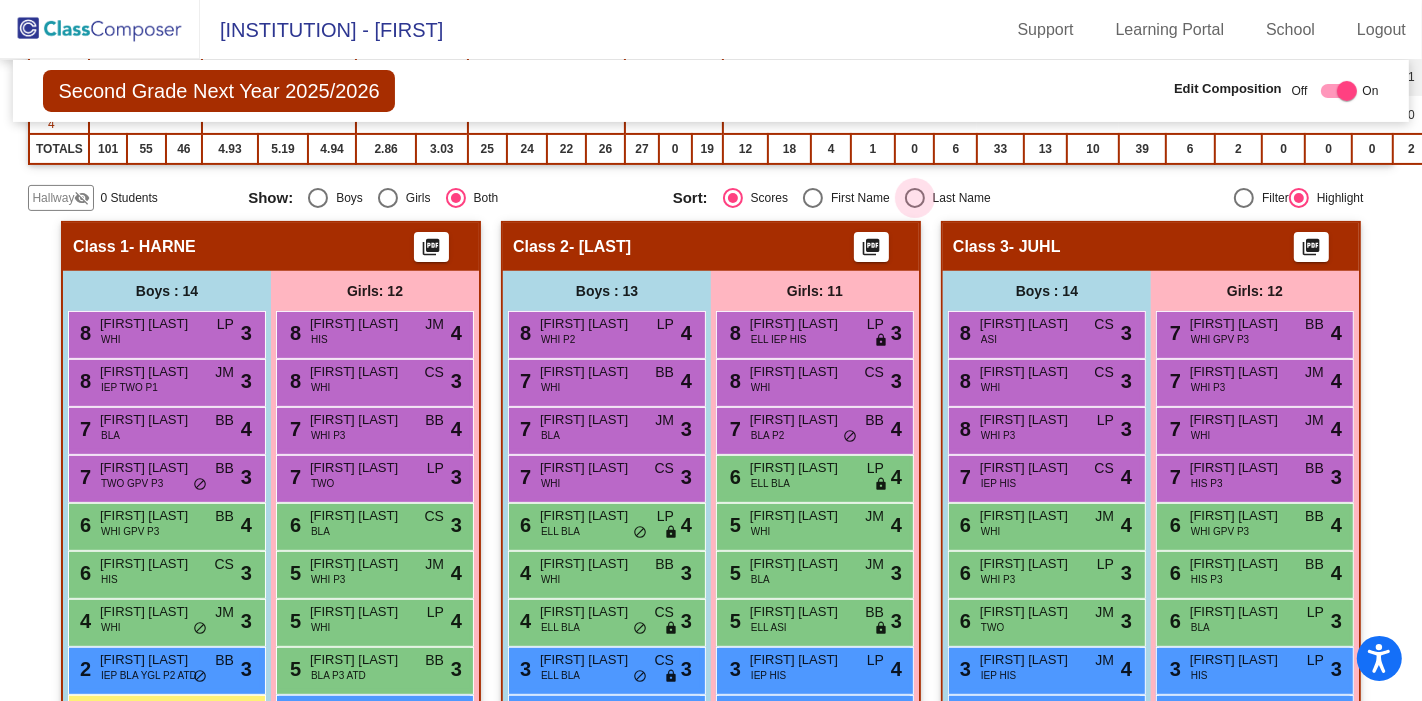 click on "Last Name" at bounding box center (958, 198) 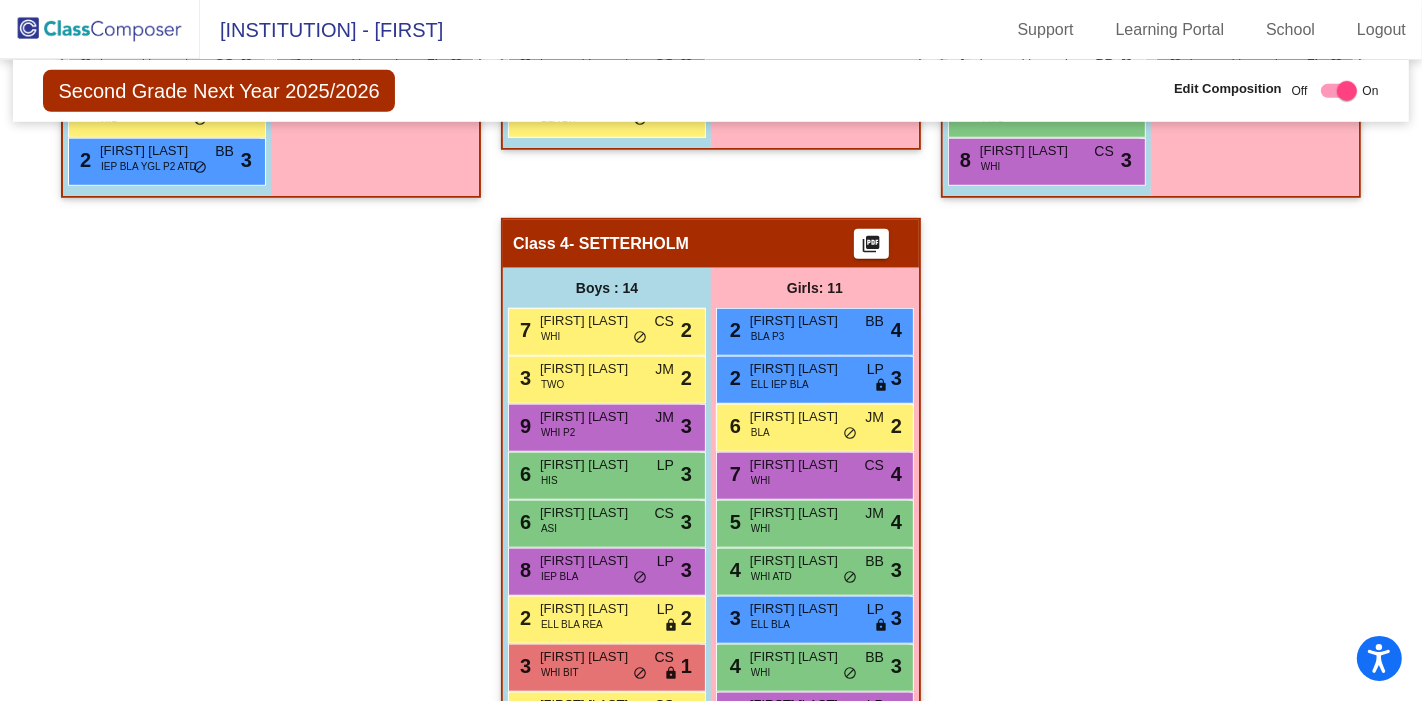 scroll, scrollTop: 1186, scrollLeft: 0, axis: vertical 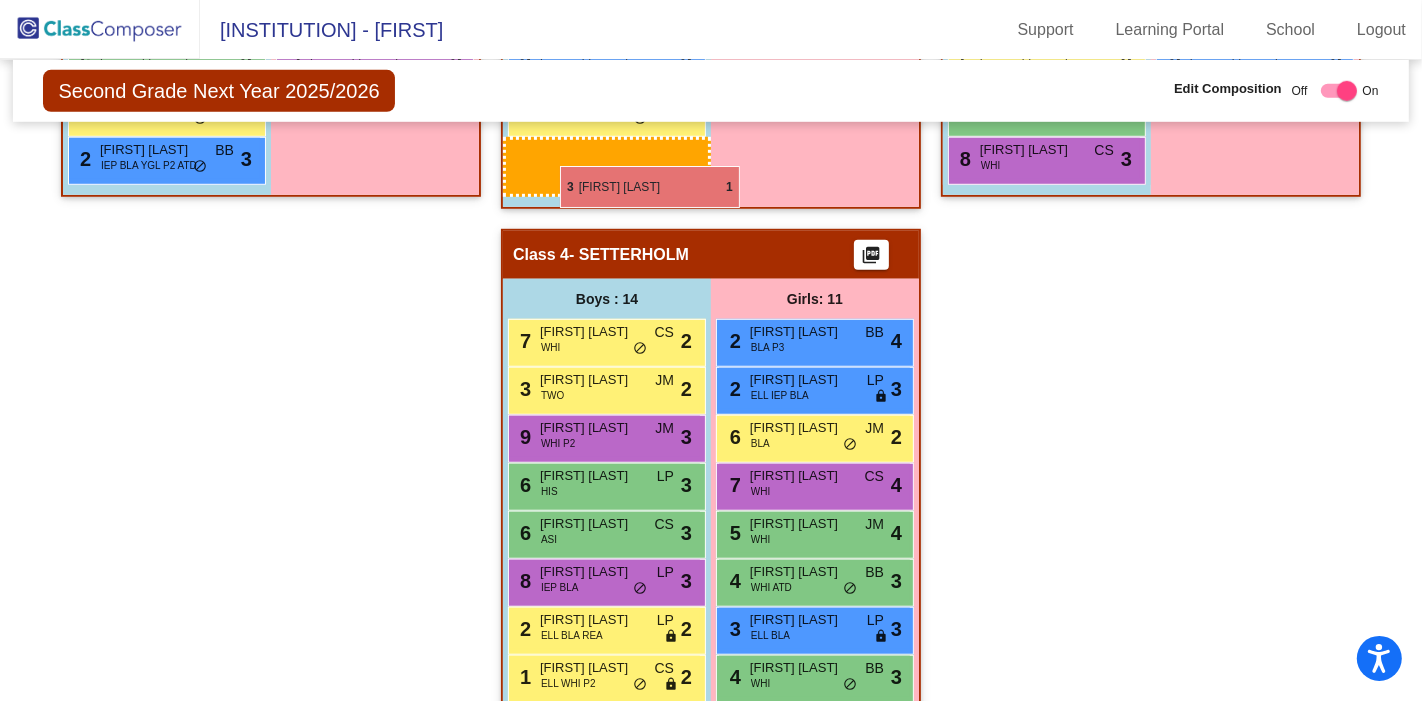 drag, startPoint x: 608, startPoint y: 661, endPoint x: 560, endPoint y: 166, distance: 497.32184 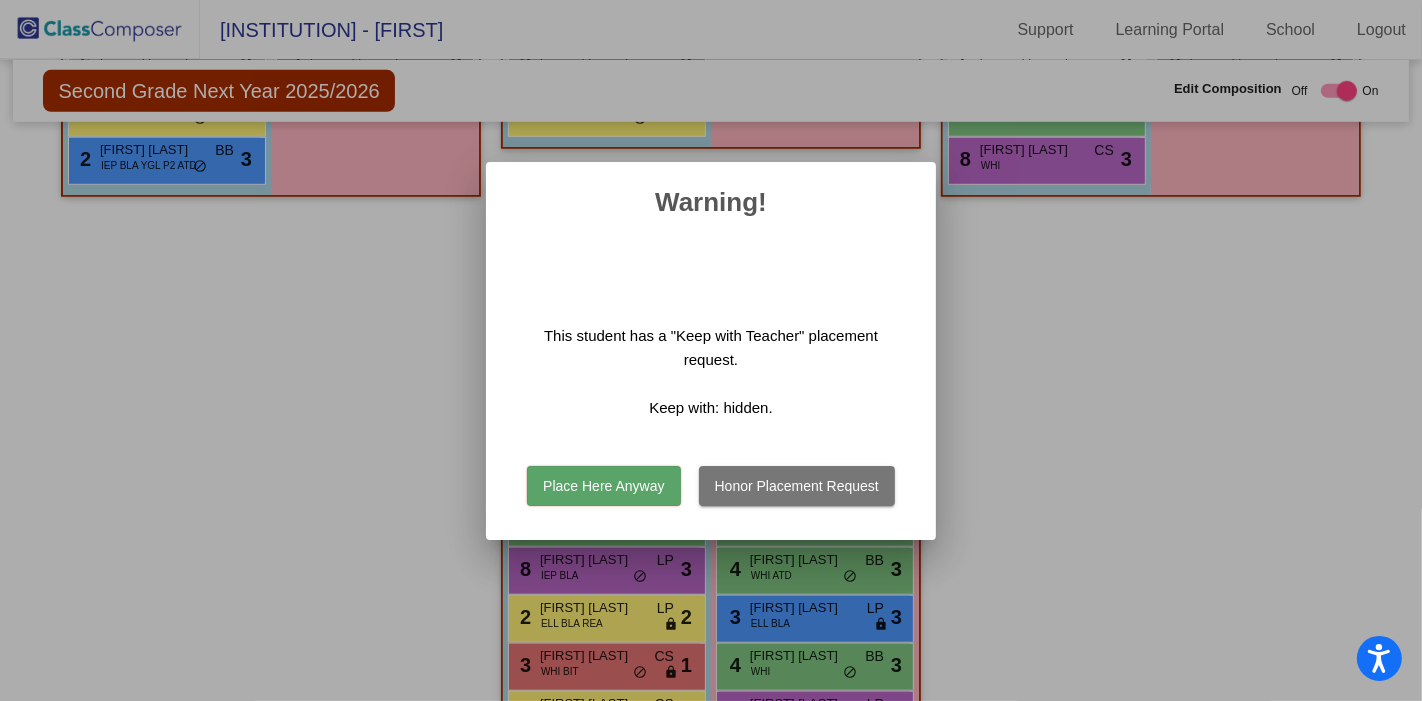 click on "Honor Placement Request" at bounding box center [797, 486] 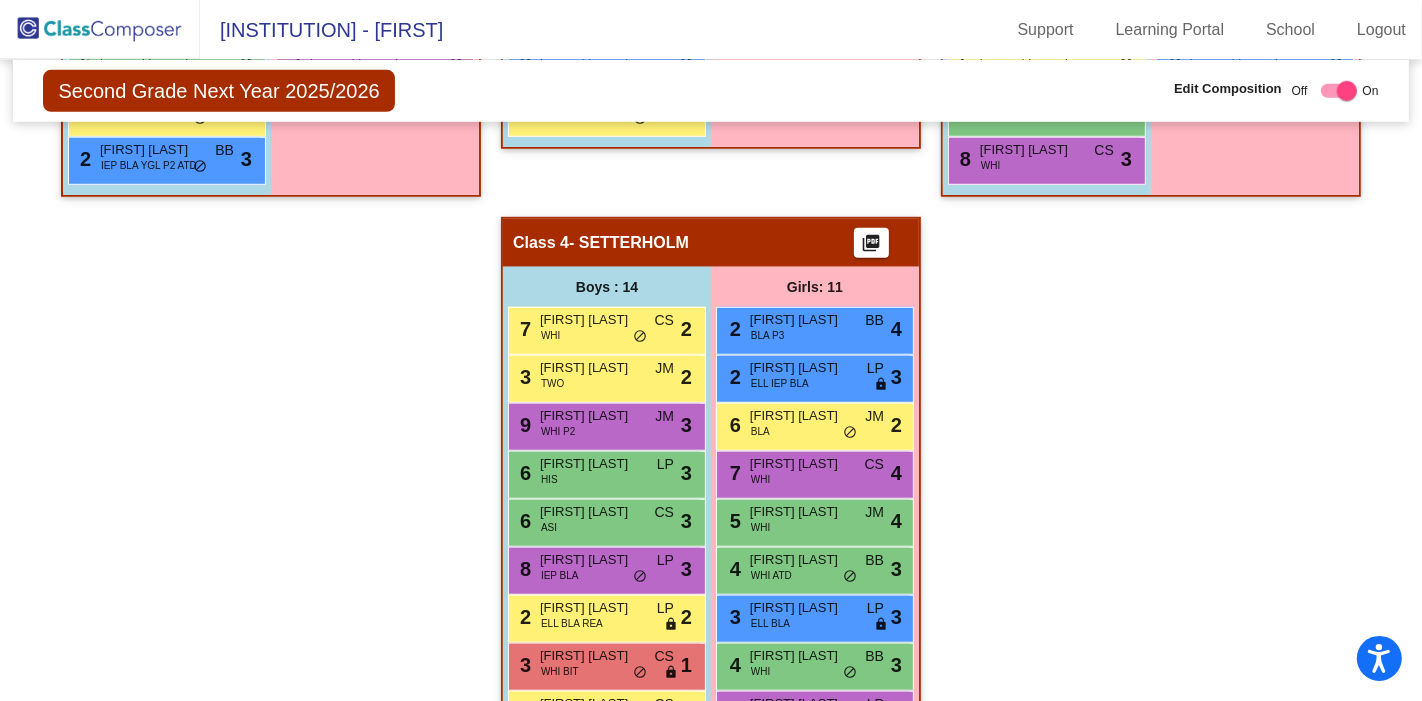 scroll, scrollTop: 1471, scrollLeft: 0, axis: vertical 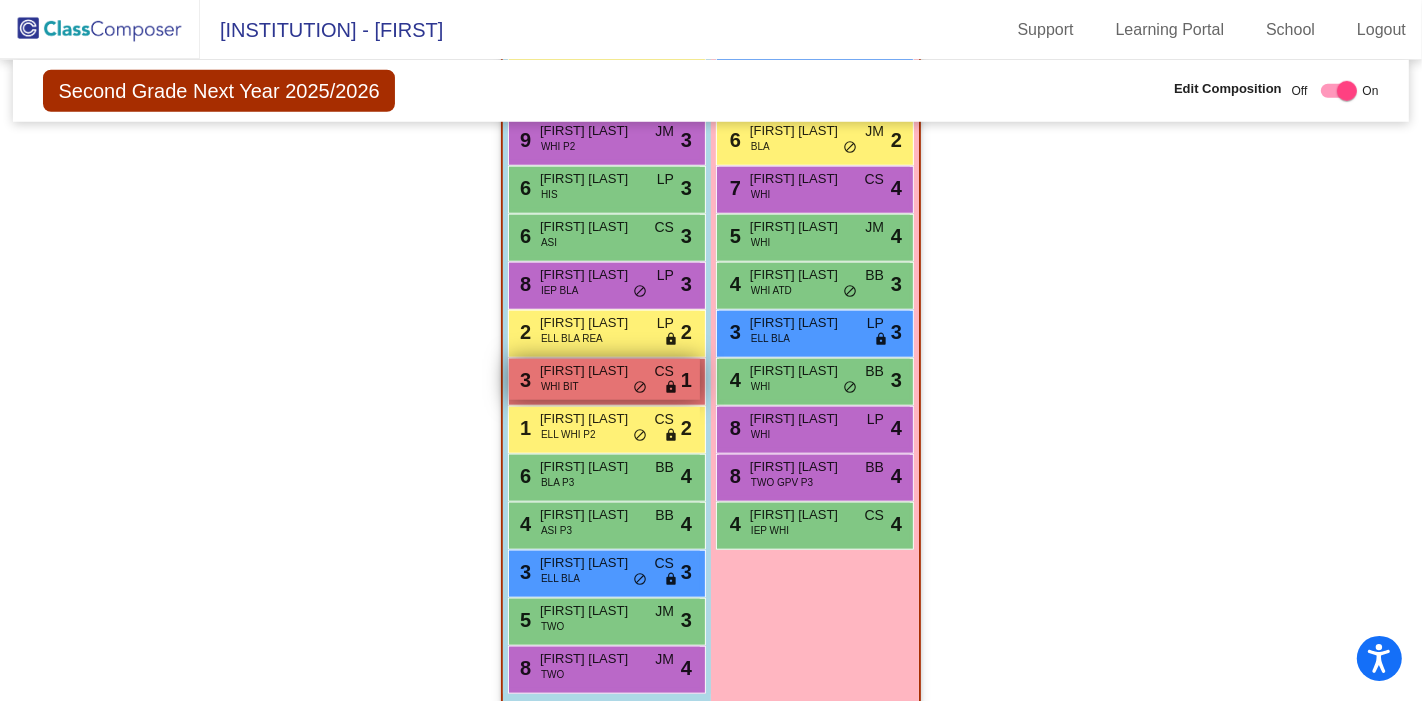 click on "[FIRST] [LAST]" at bounding box center (590, 371) 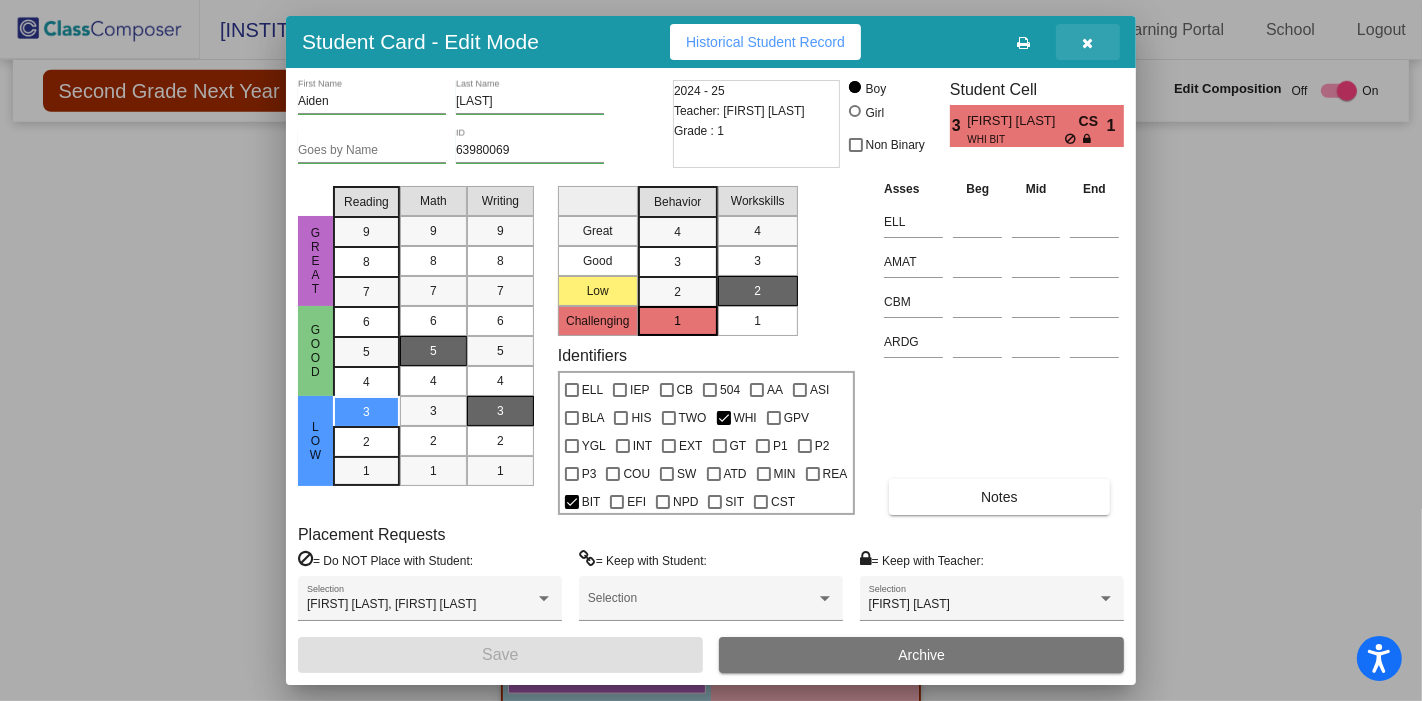 click at bounding box center [1088, 42] 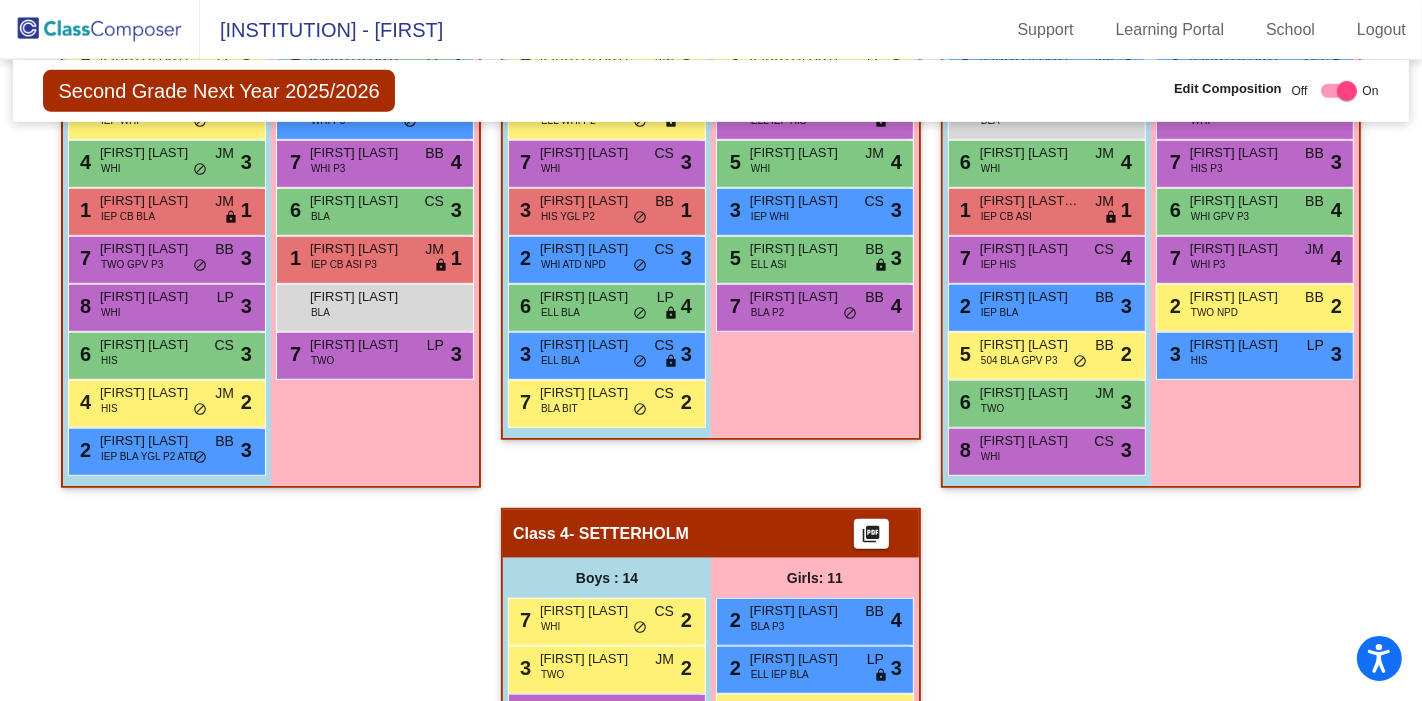 scroll, scrollTop: 897, scrollLeft: 0, axis: vertical 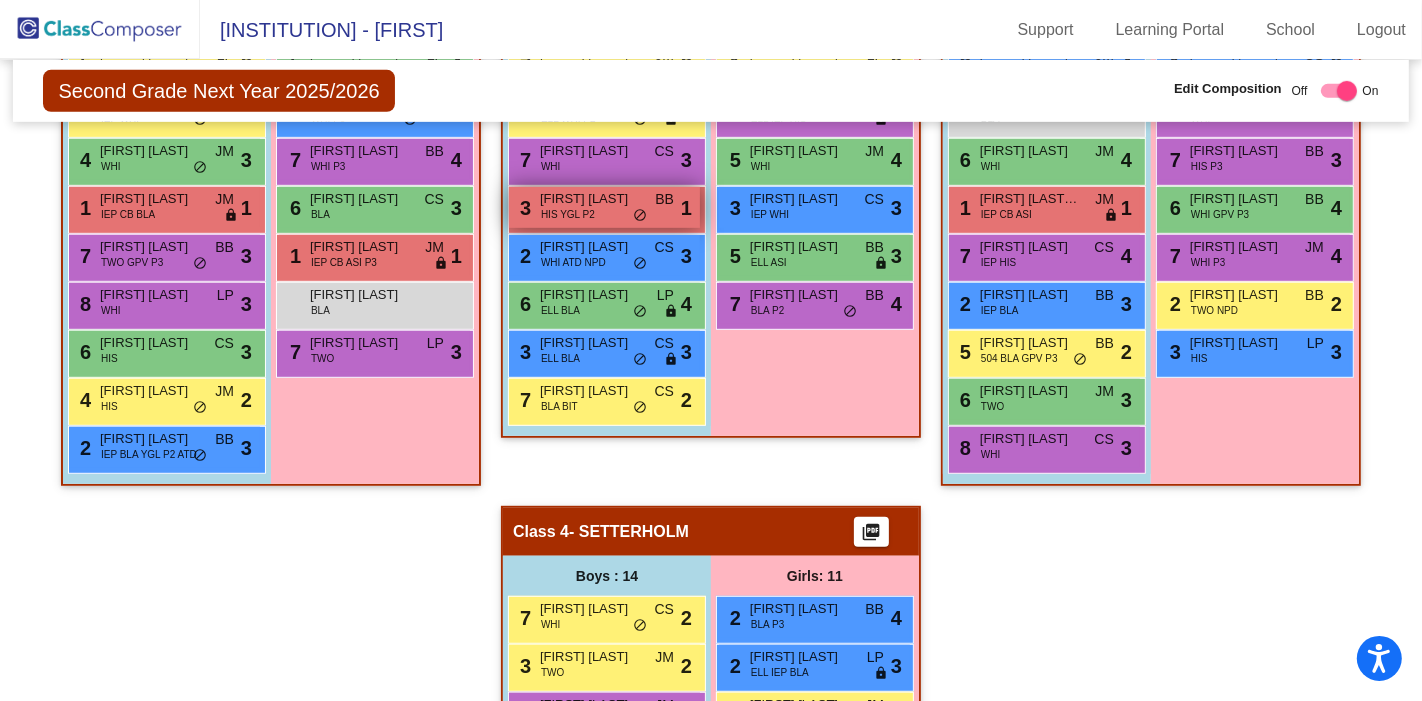 click on "HIS YGL P2" at bounding box center (568, 214) 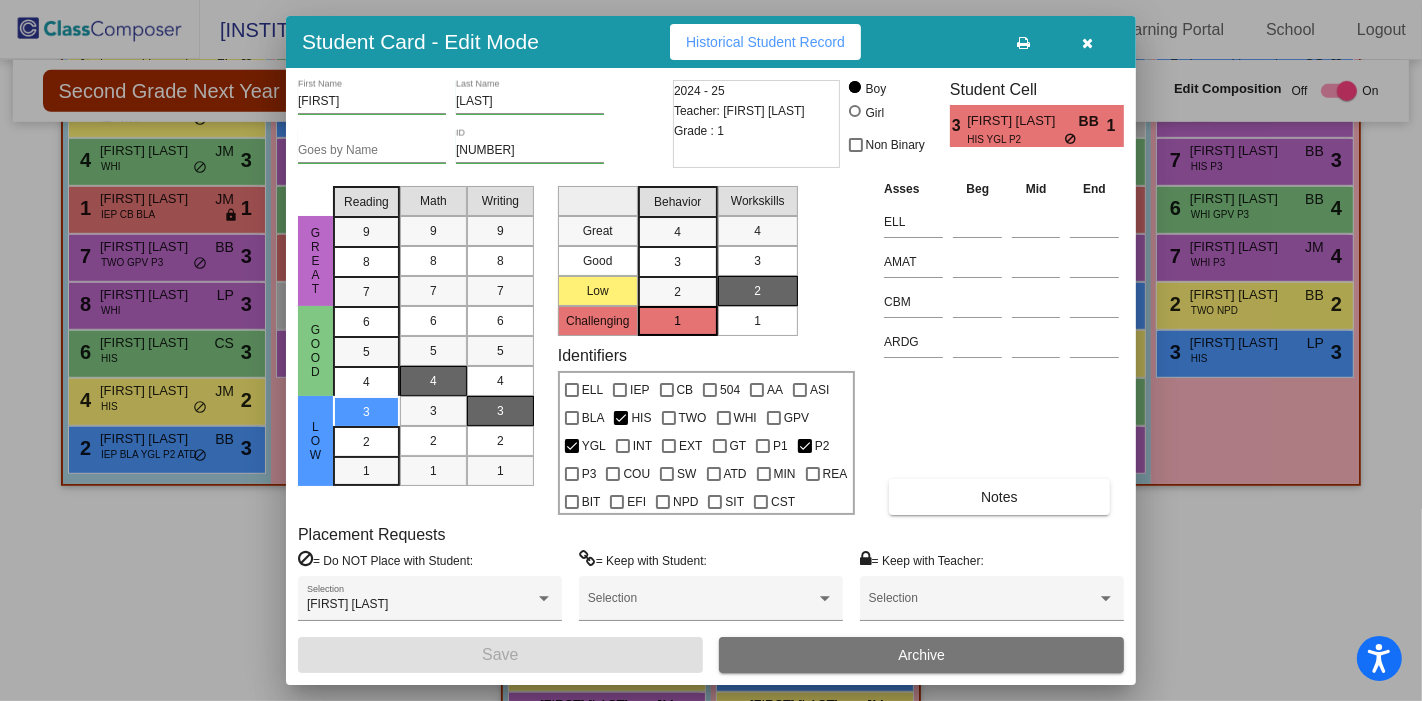 click at bounding box center [1088, 42] 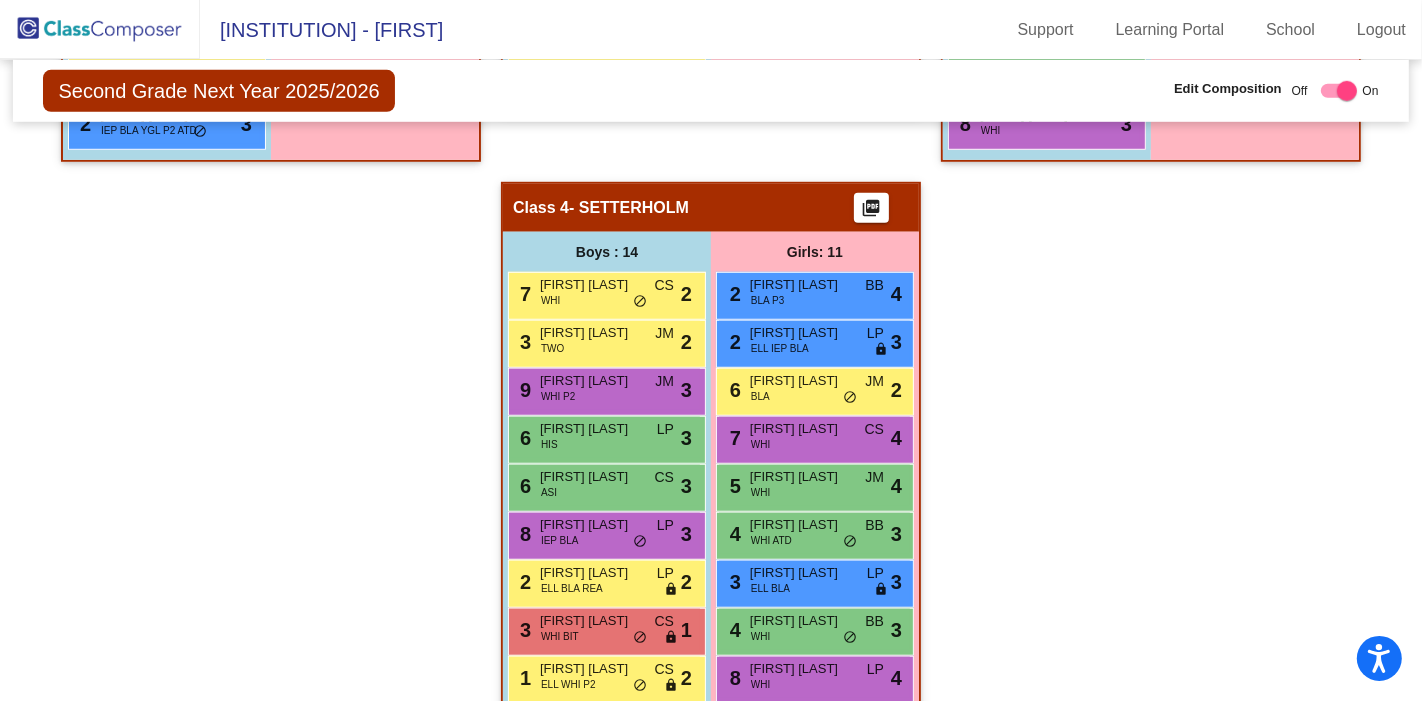 scroll, scrollTop: 1228, scrollLeft: 0, axis: vertical 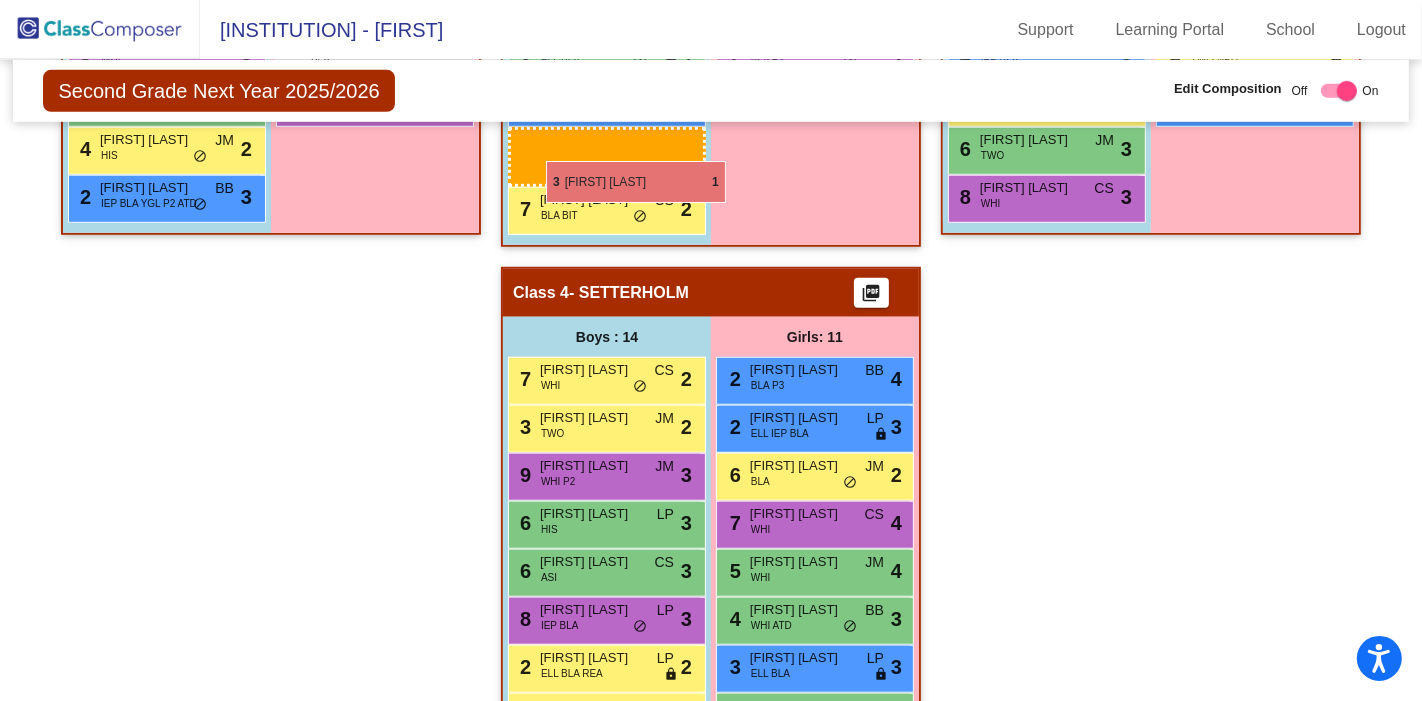 drag, startPoint x: 562, startPoint y: 629, endPoint x: 546, endPoint y: 160, distance: 469.27283 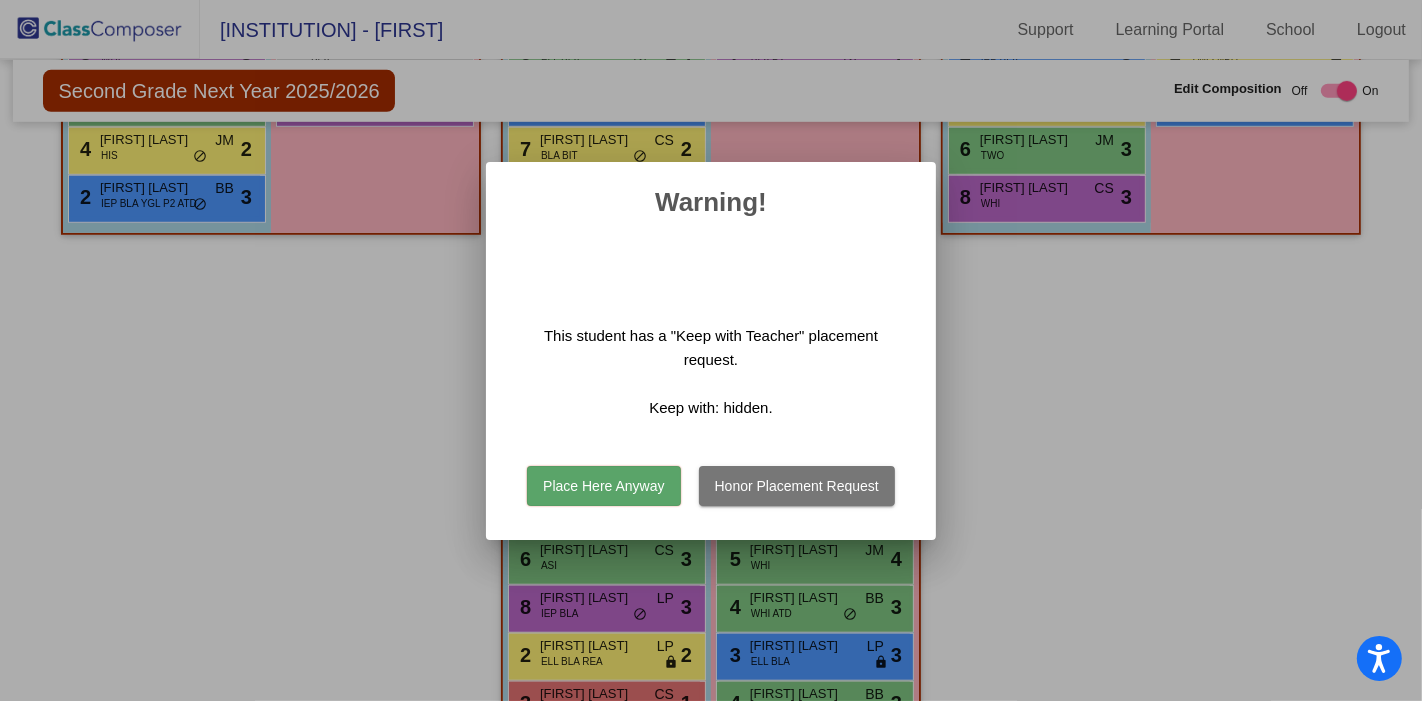 click on "Place Here Anyway" at bounding box center (603, 486) 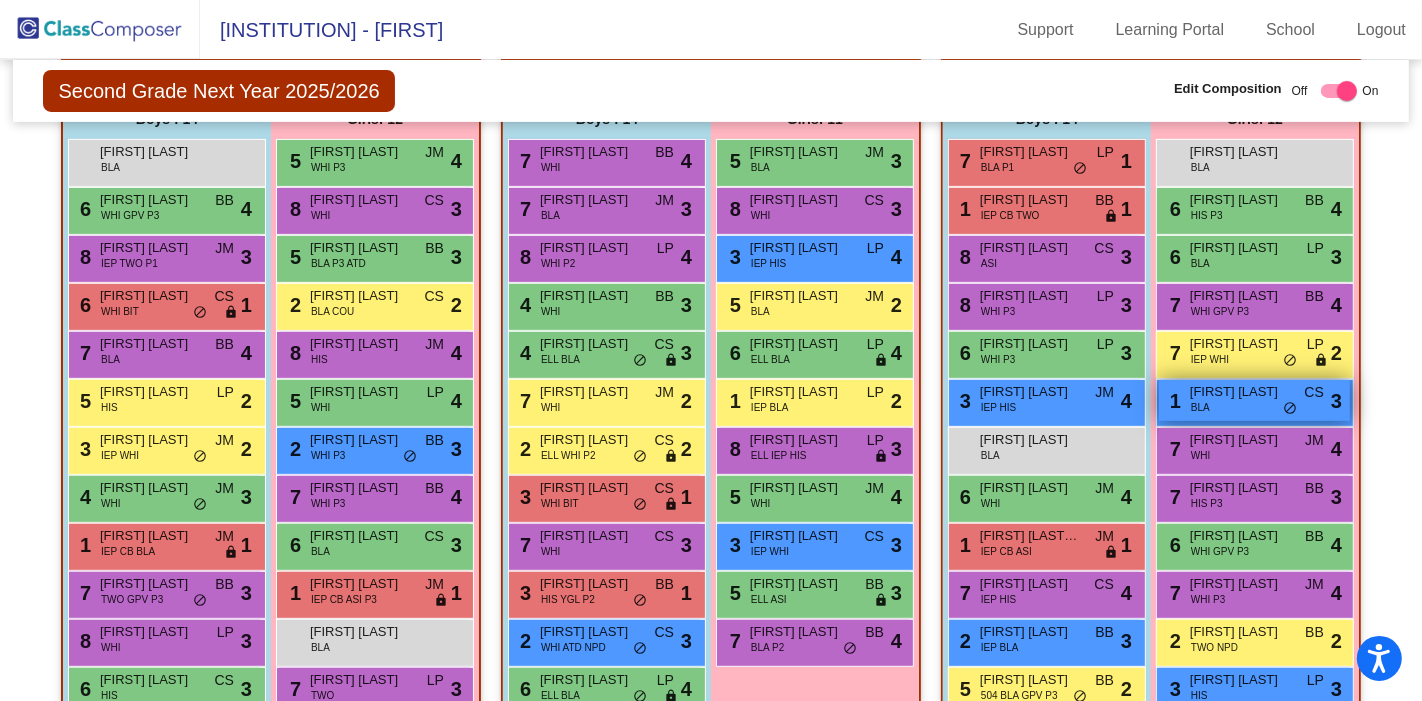 scroll, scrollTop: 562, scrollLeft: 0, axis: vertical 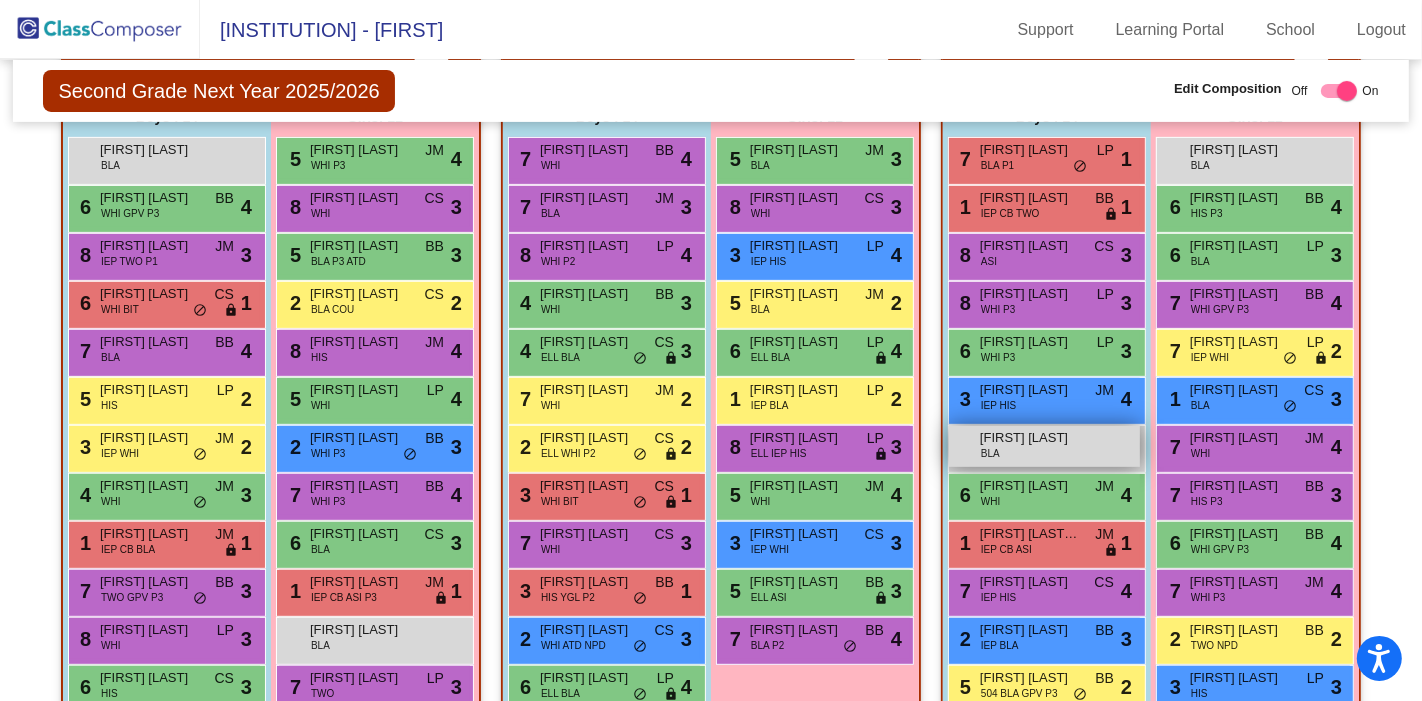 click on "[FIRST] [LAST] [LAST]" at bounding box center (1044, 446) 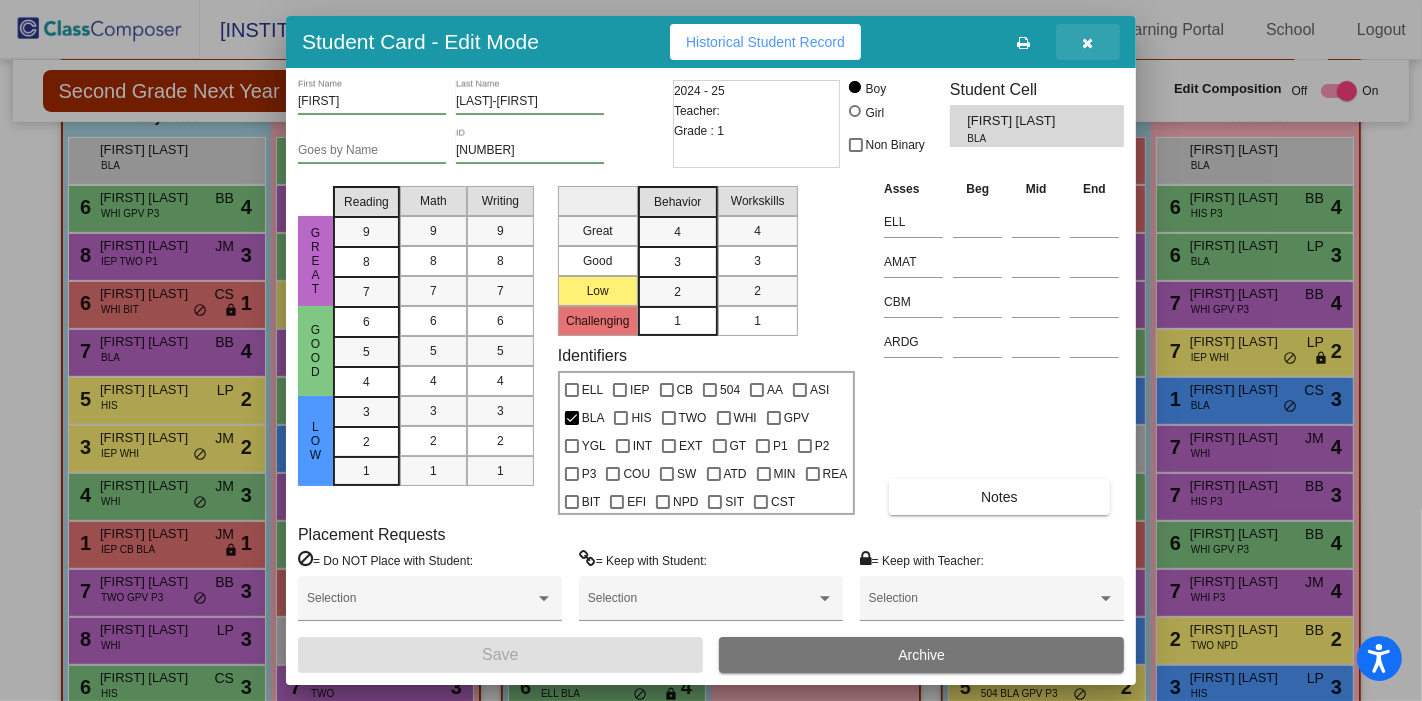 click at bounding box center [1088, 43] 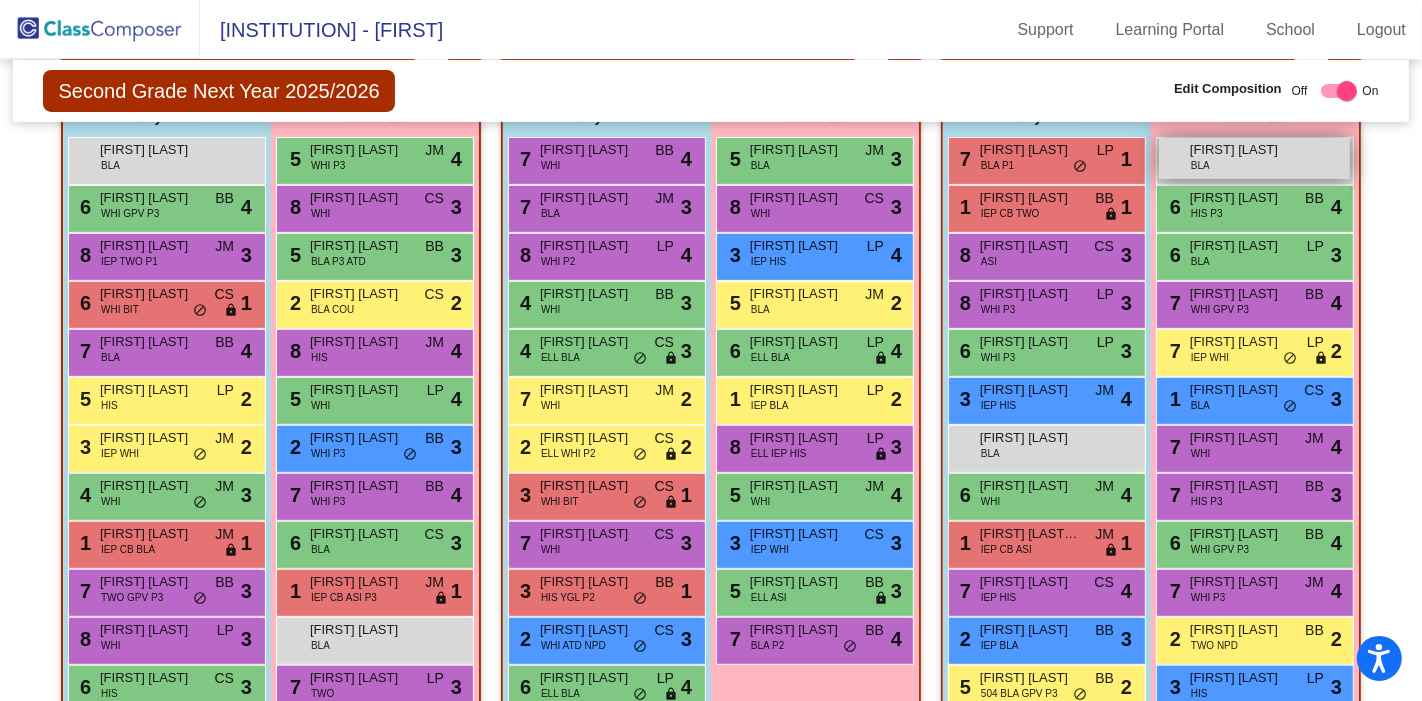 click on "BLA" at bounding box center (1200, 165) 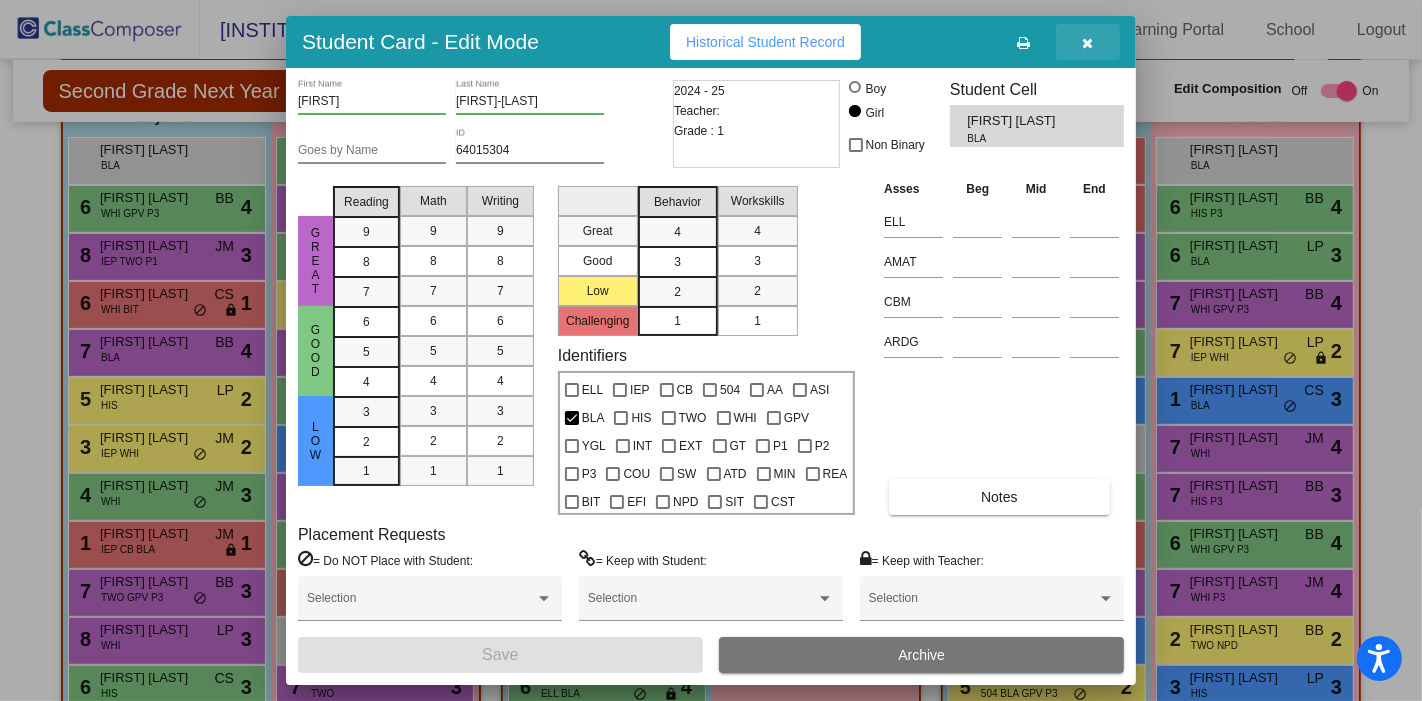 click at bounding box center (1088, 42) 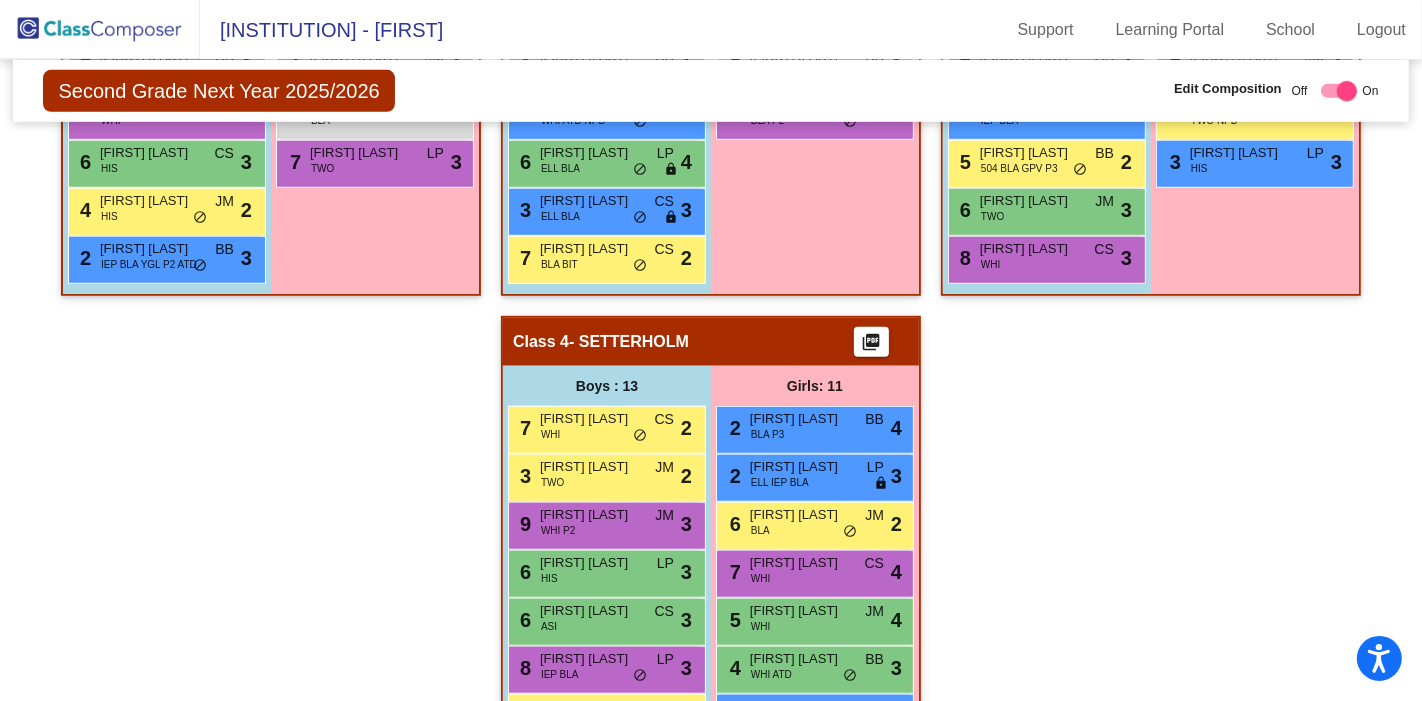 scroll, scrollTop: 1088, scrollLeft: 0, axis: vertical 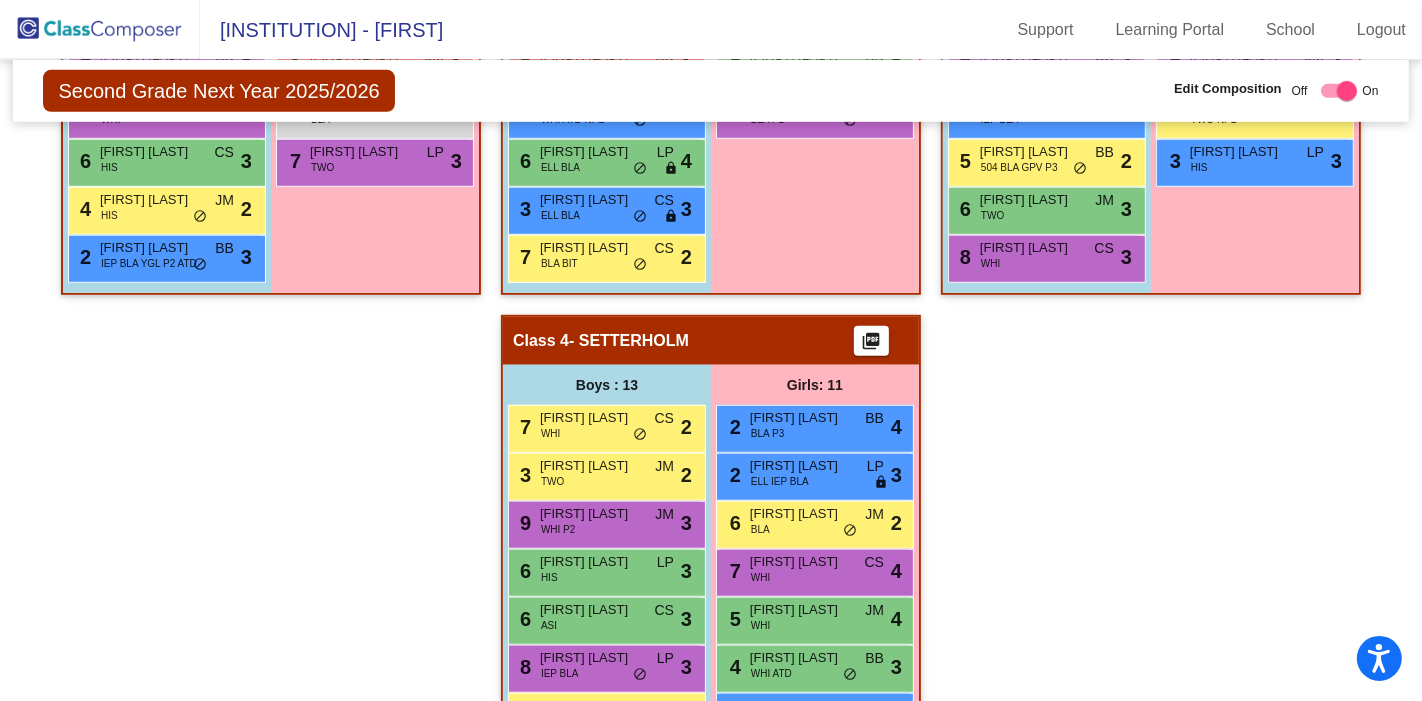 drag, startPoint x: 1000, startPoint y: 432, endPoint x: 990, endPoint y: 565, distance: 133.37541 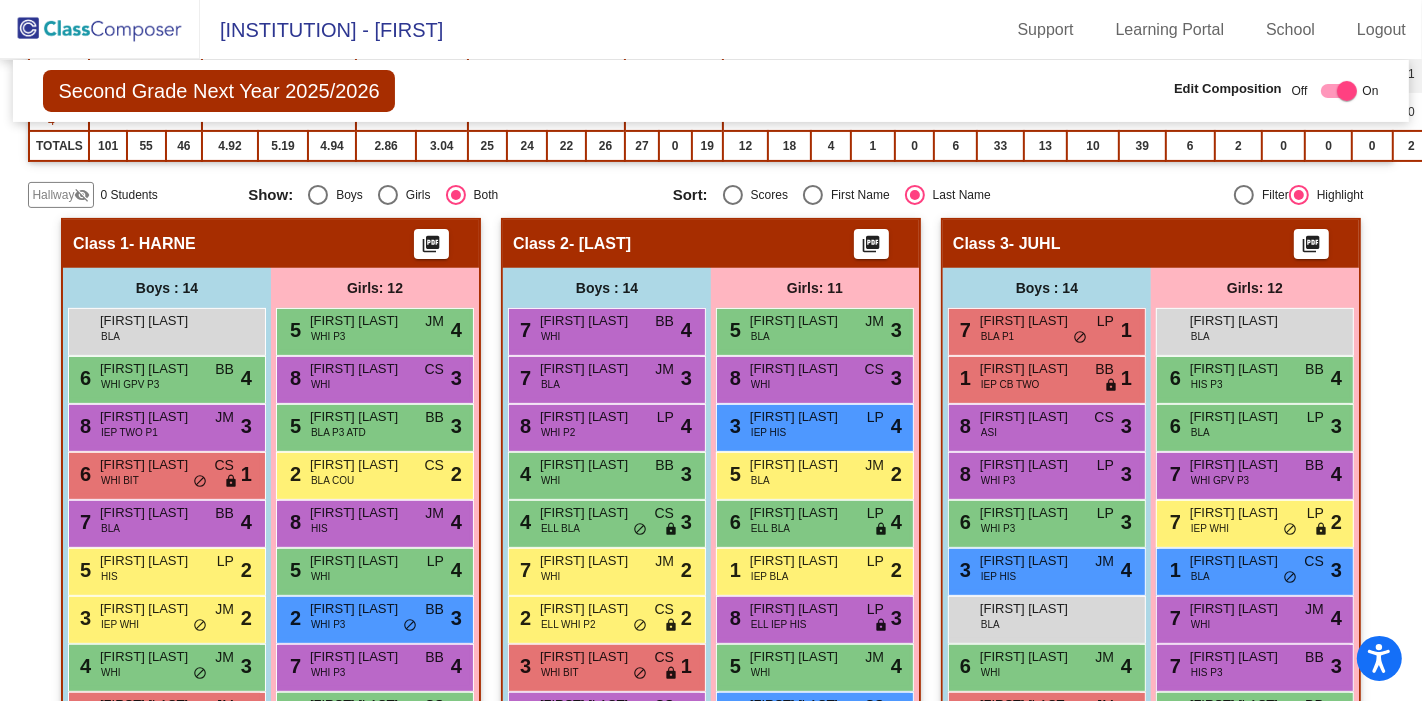 scroll, scrollTop: 373, scrollLeft: 0, axis: vertical 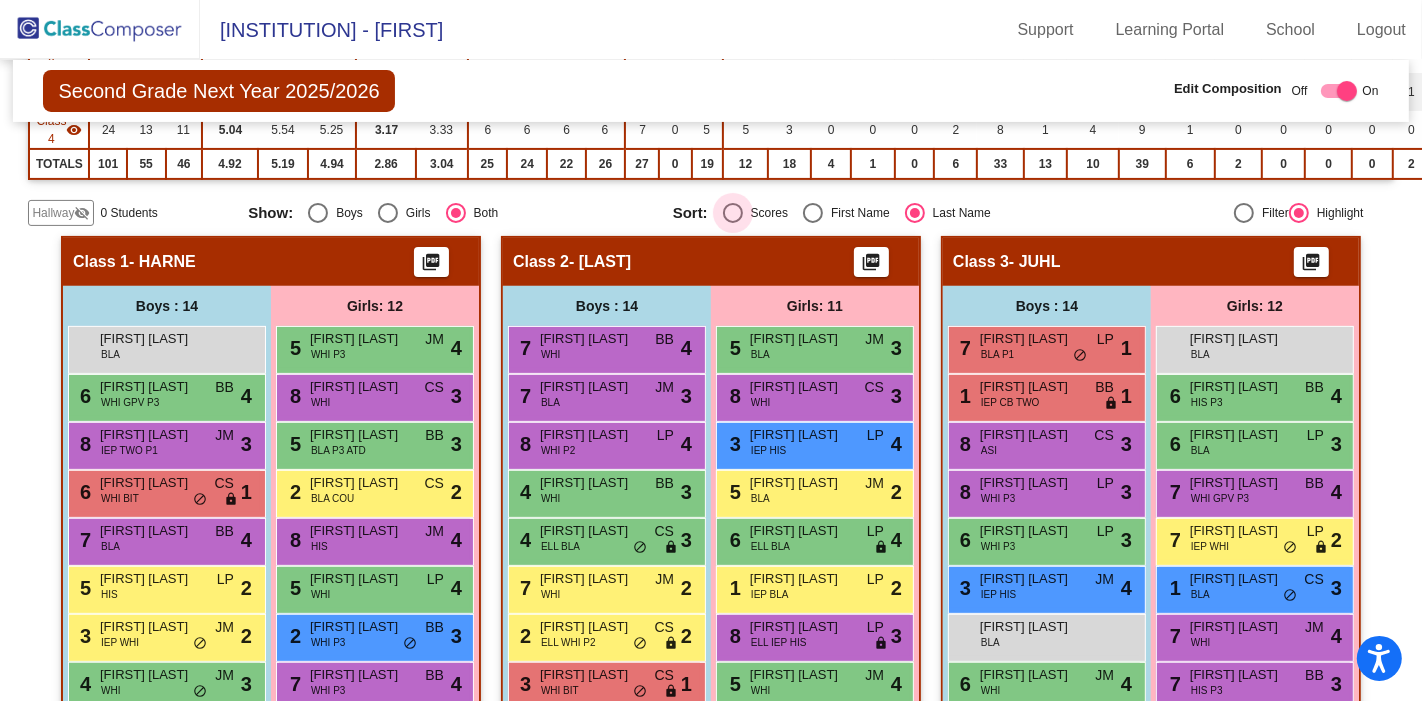click at bounding box center (733, 213) 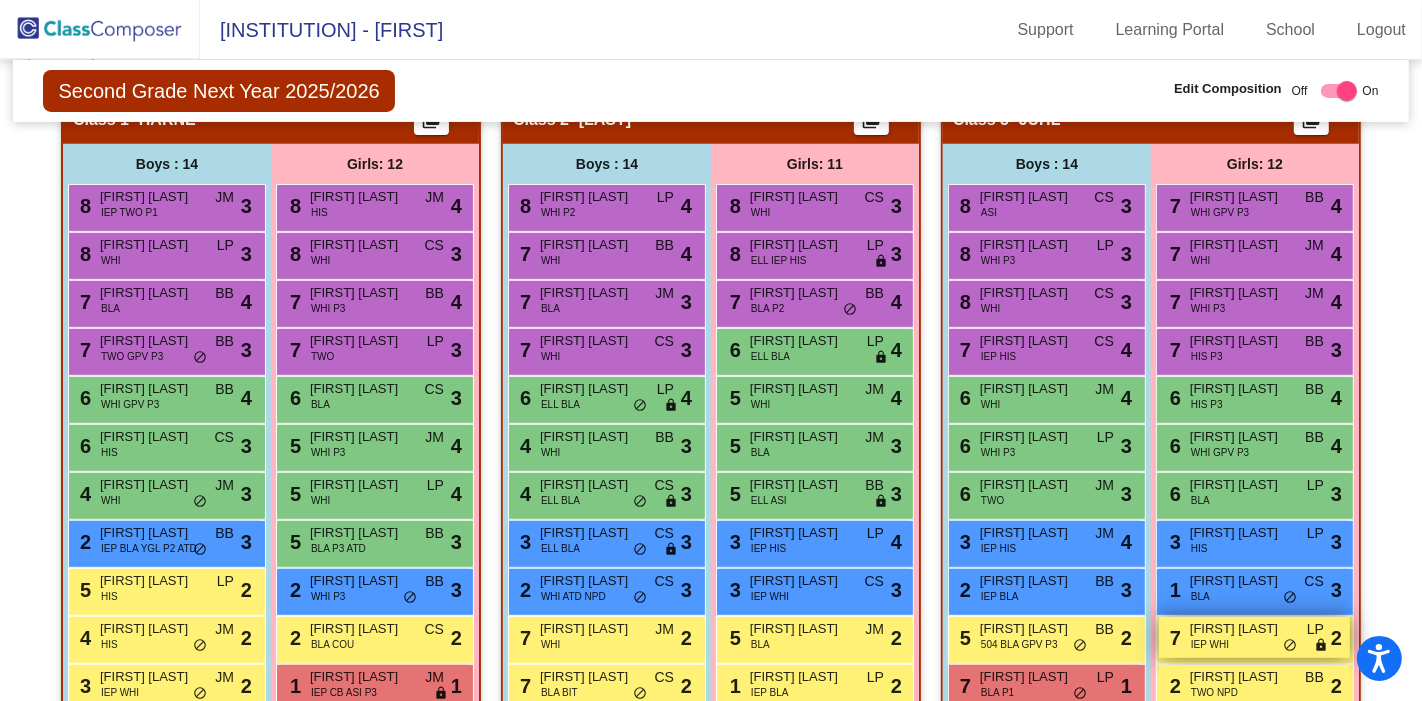 scroll, scrollTop: 506, scrollLeft: 0, axis: vertical 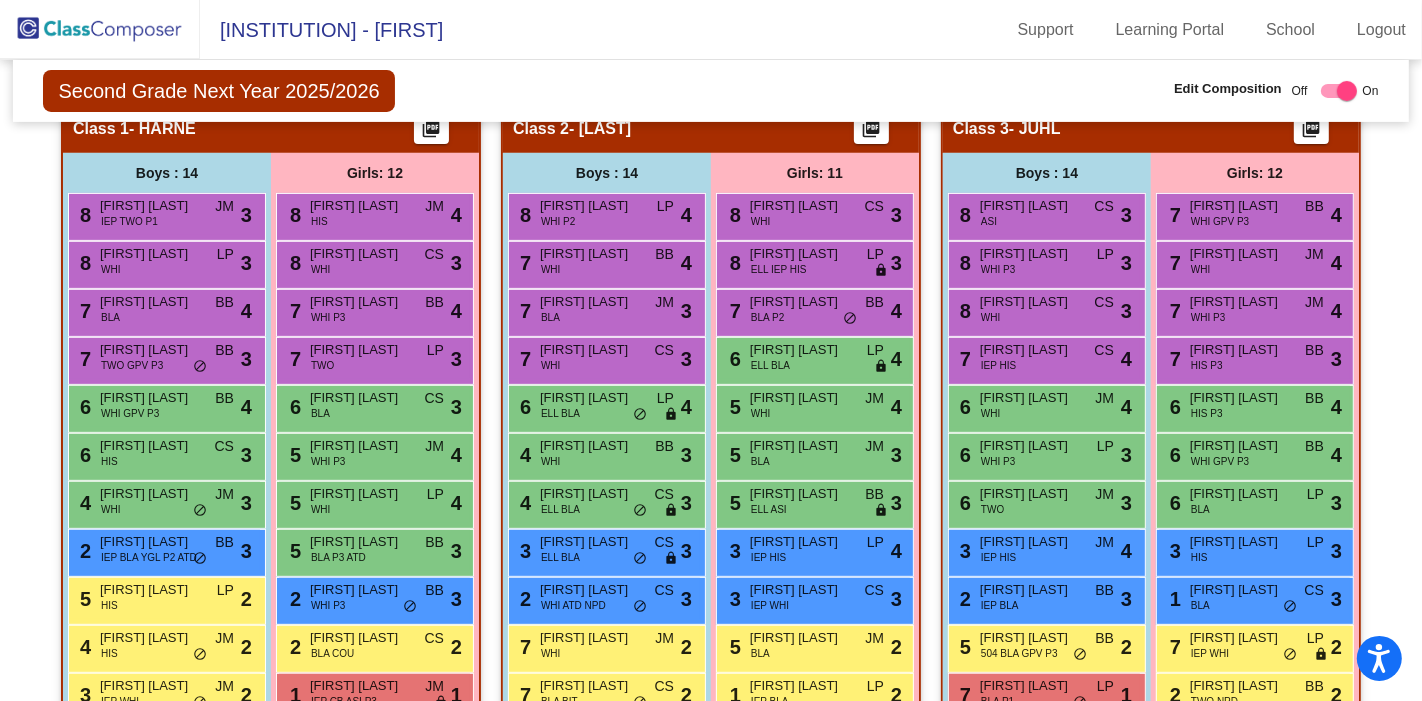 click 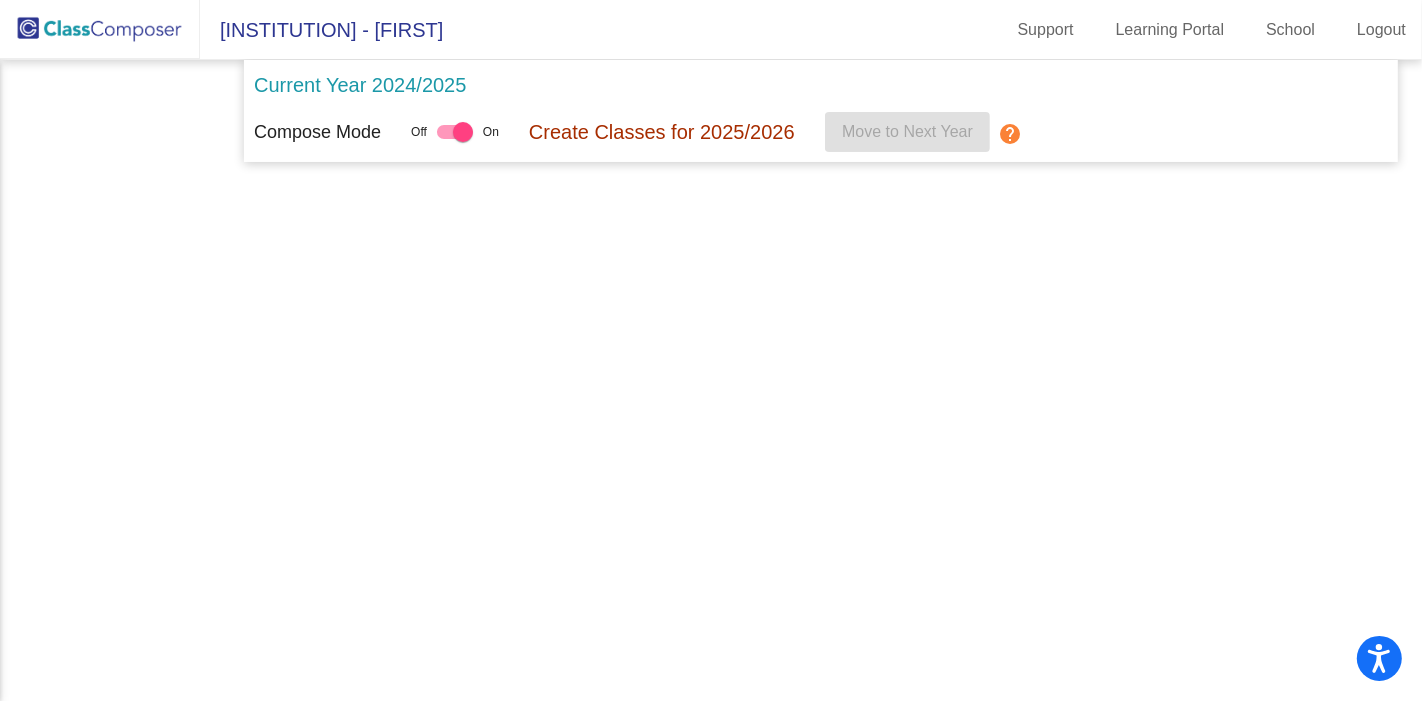 scroll, scrollTop: 0, scrollLeft: 0, axis: both 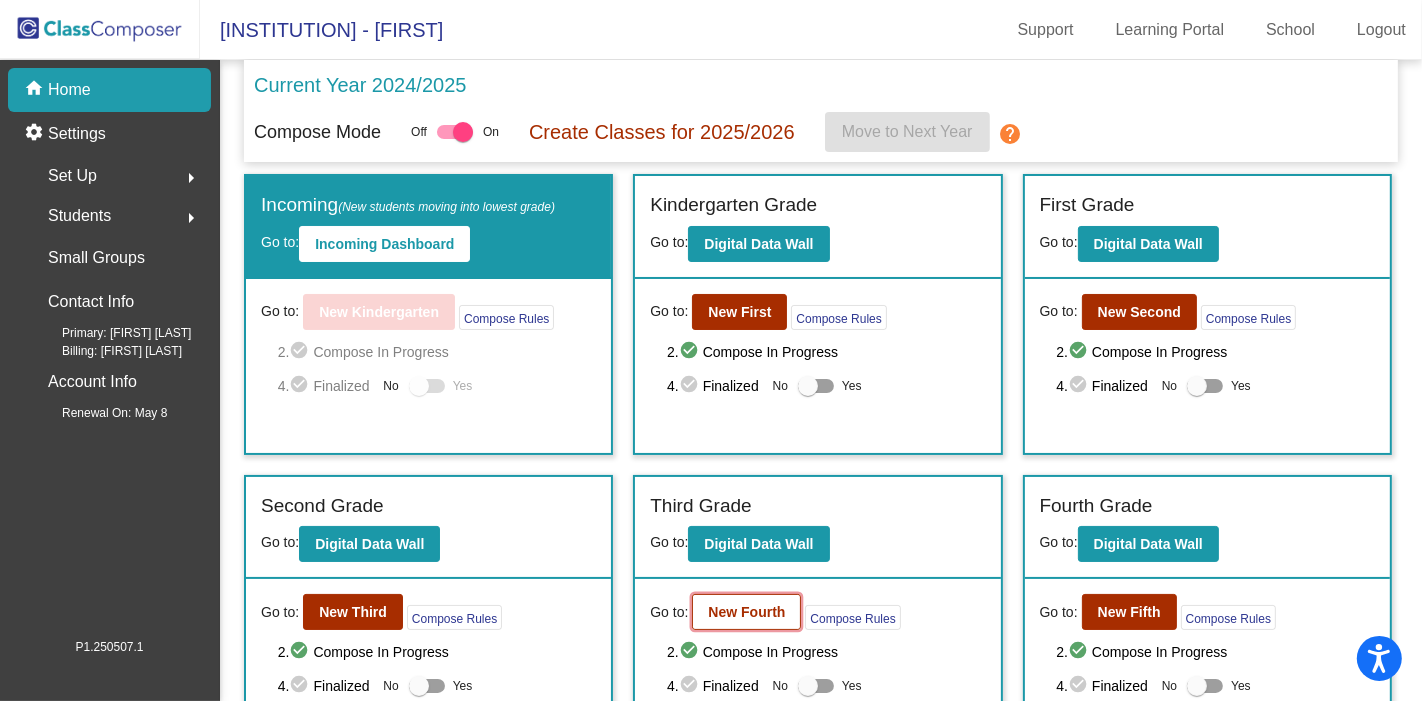 click on "New Fourth" 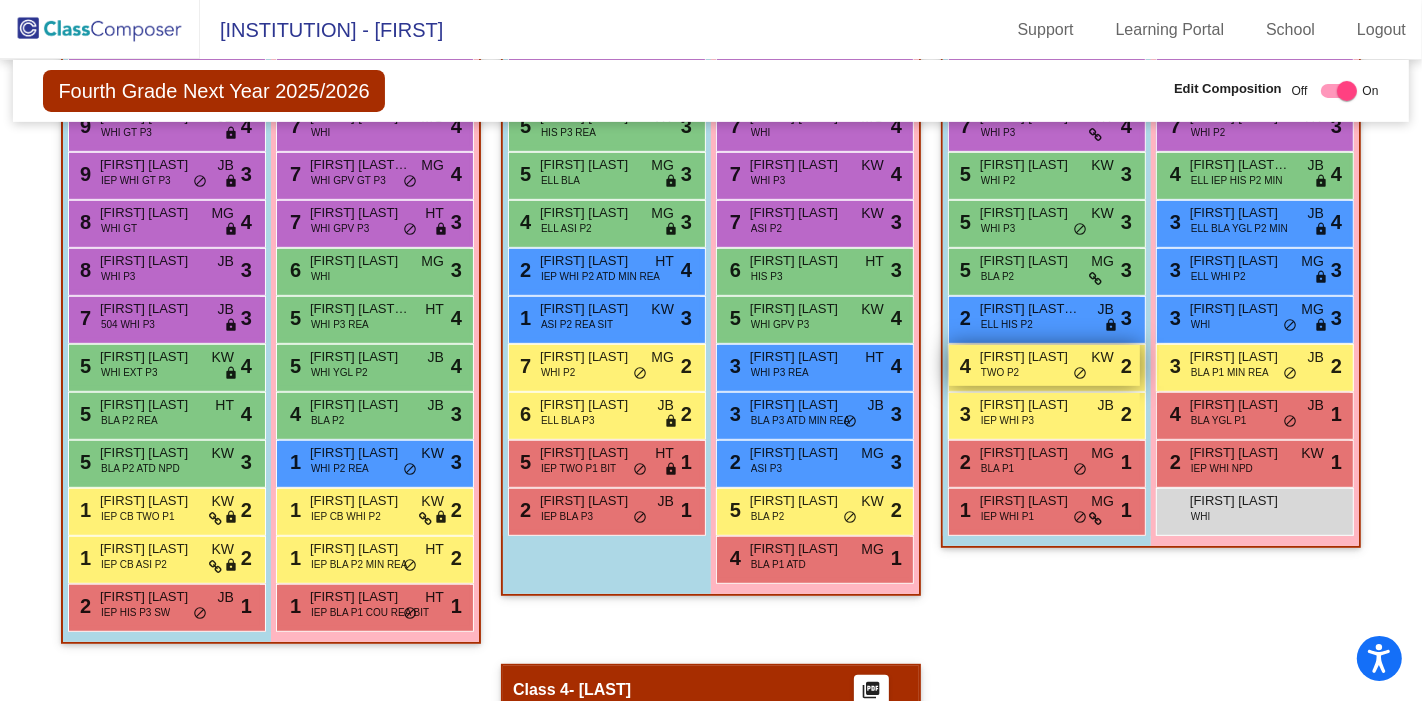 scroll, scrollTop: 691, scrollLeft: 0, axis: vertical 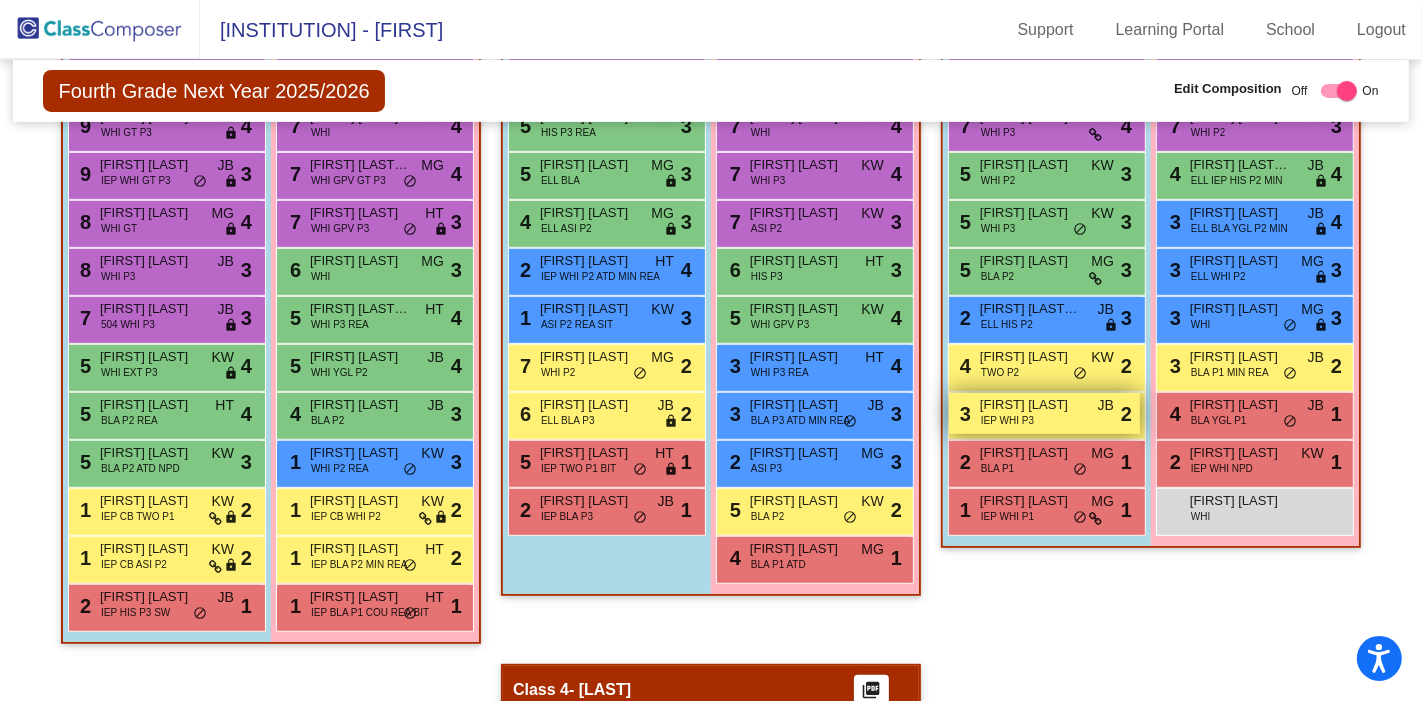 click on "3 [FIRST] [LAST] IEP WHI P3 JB lock do_not_disturb_alt 2" at bounding box center [1044, 413] 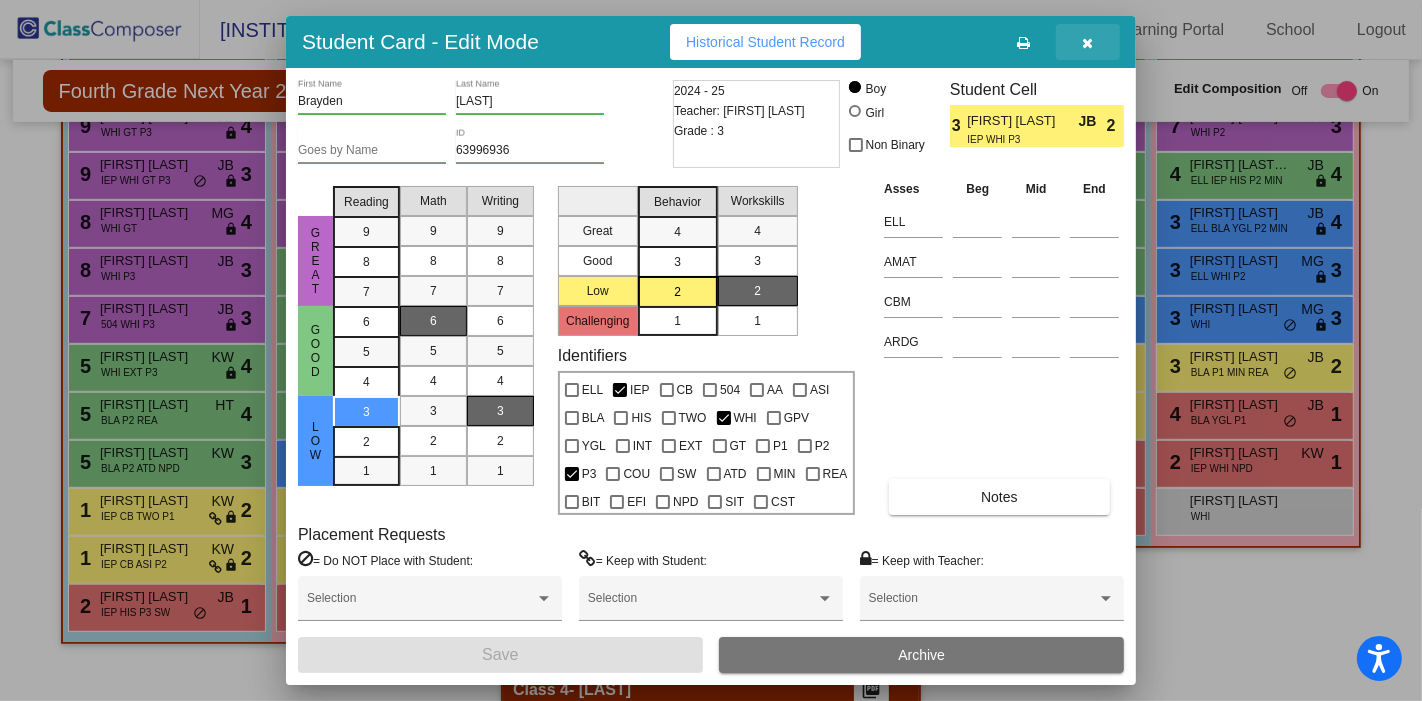 click at bounding box center (1088, 42) 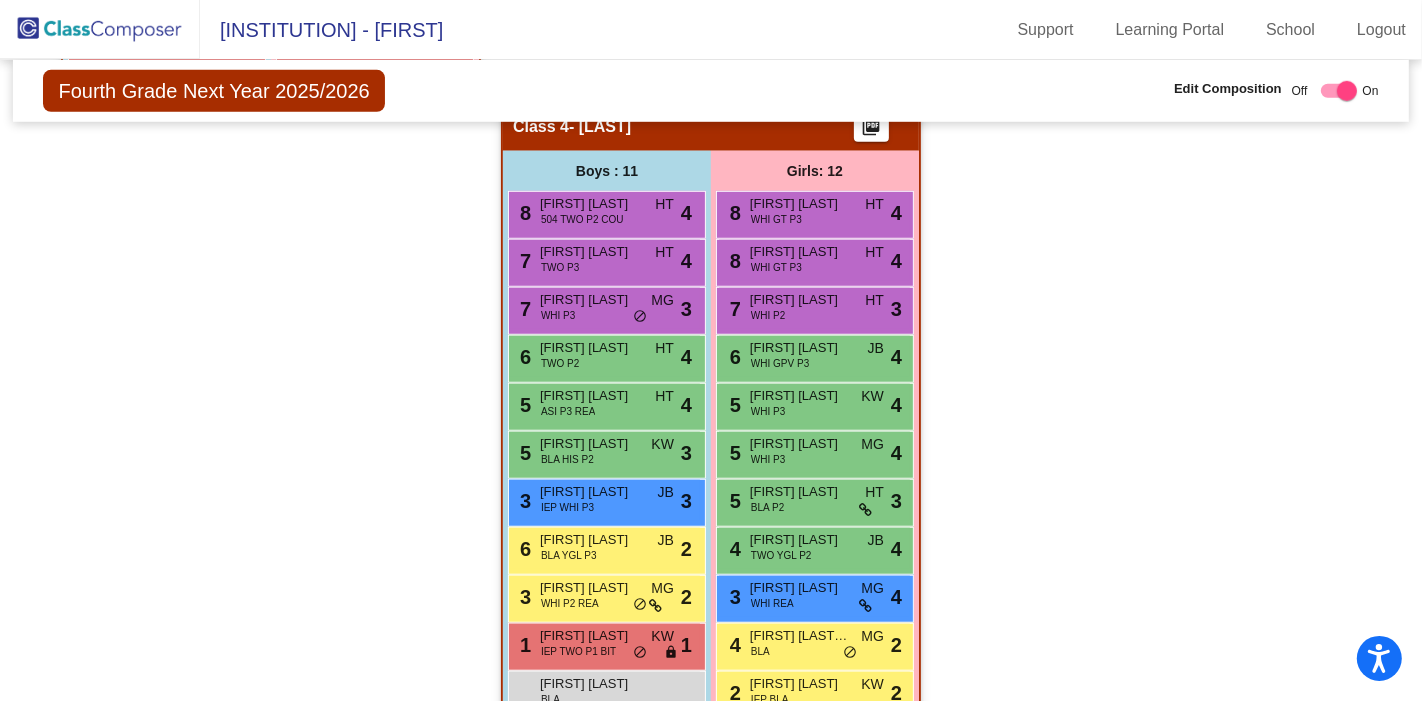 scroll, scrollTop: 1354, scrollLeft: 0, axis: vertical 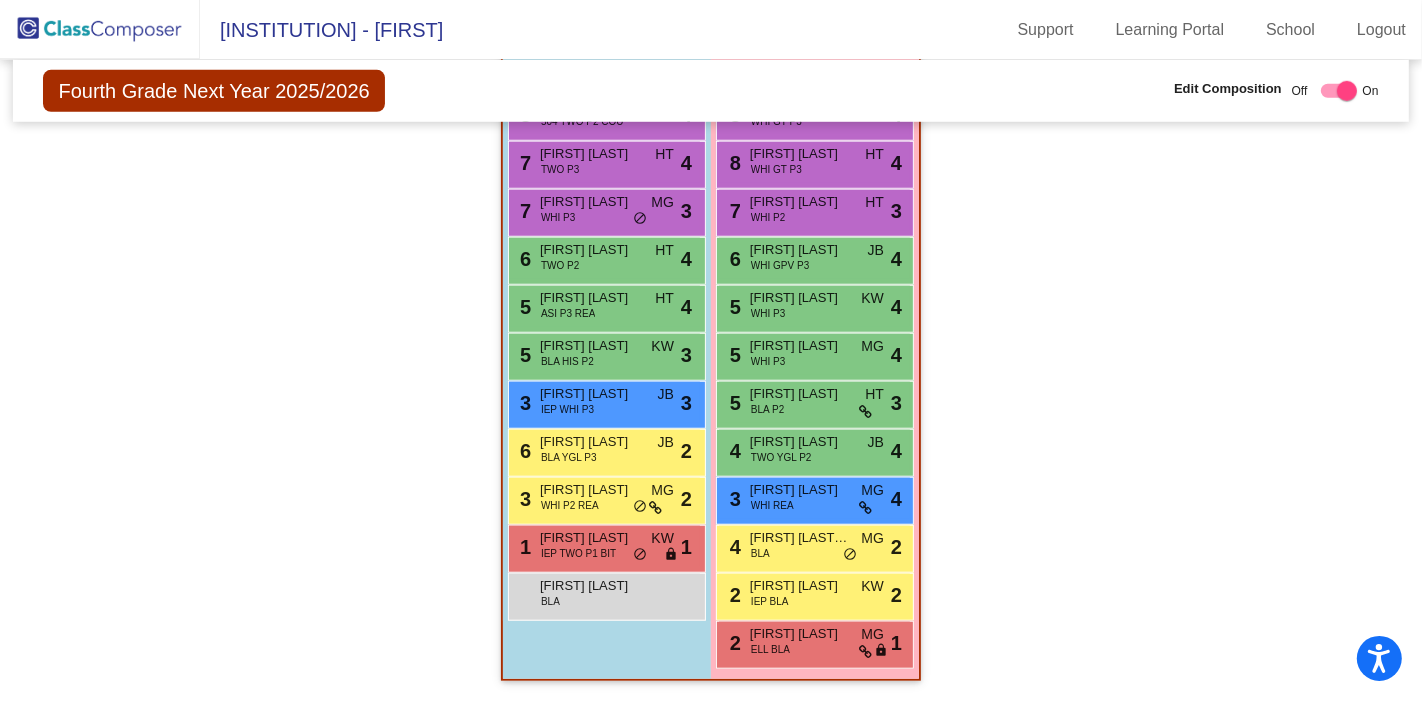 click 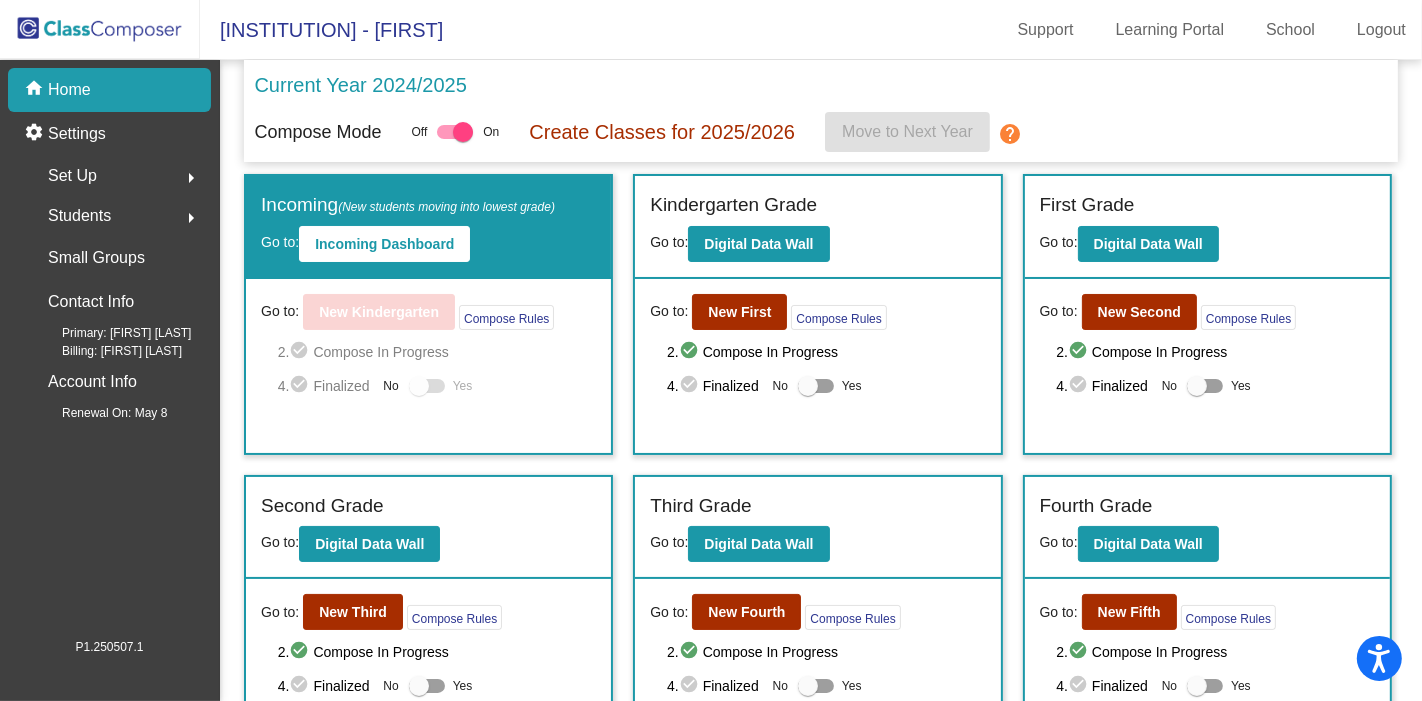 scroll, scrollTop: 173, scrollLeft: 0, axis: vertical 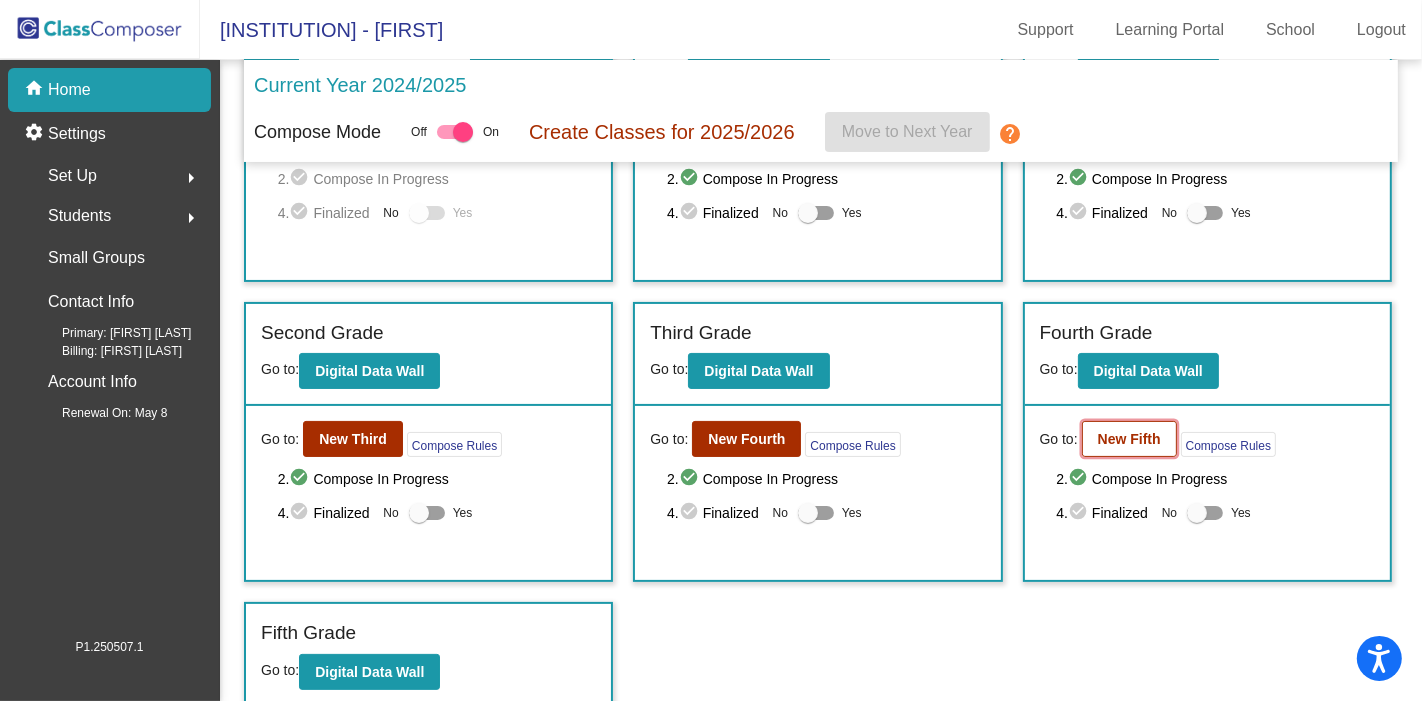 click on "New Fifth" 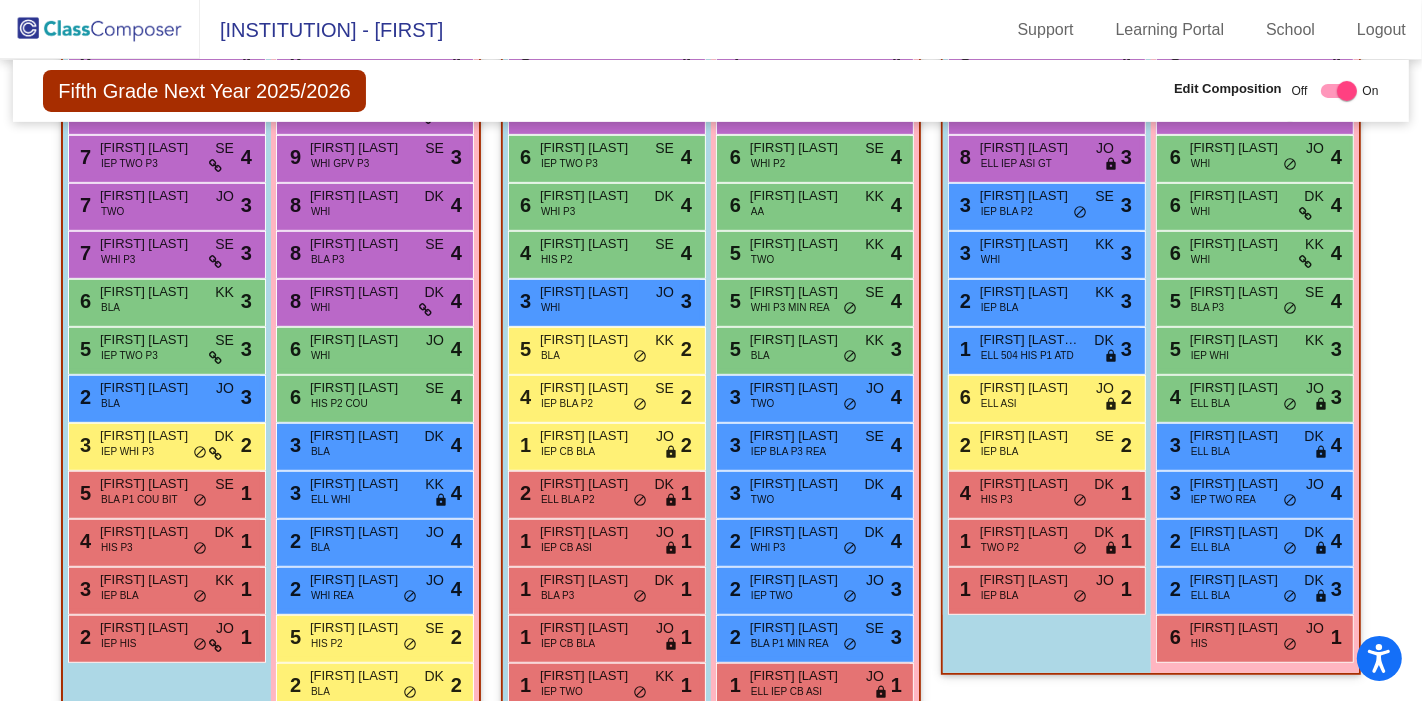 scroll, scrollTop: 650, scrollLeft: 0, axis: vertical 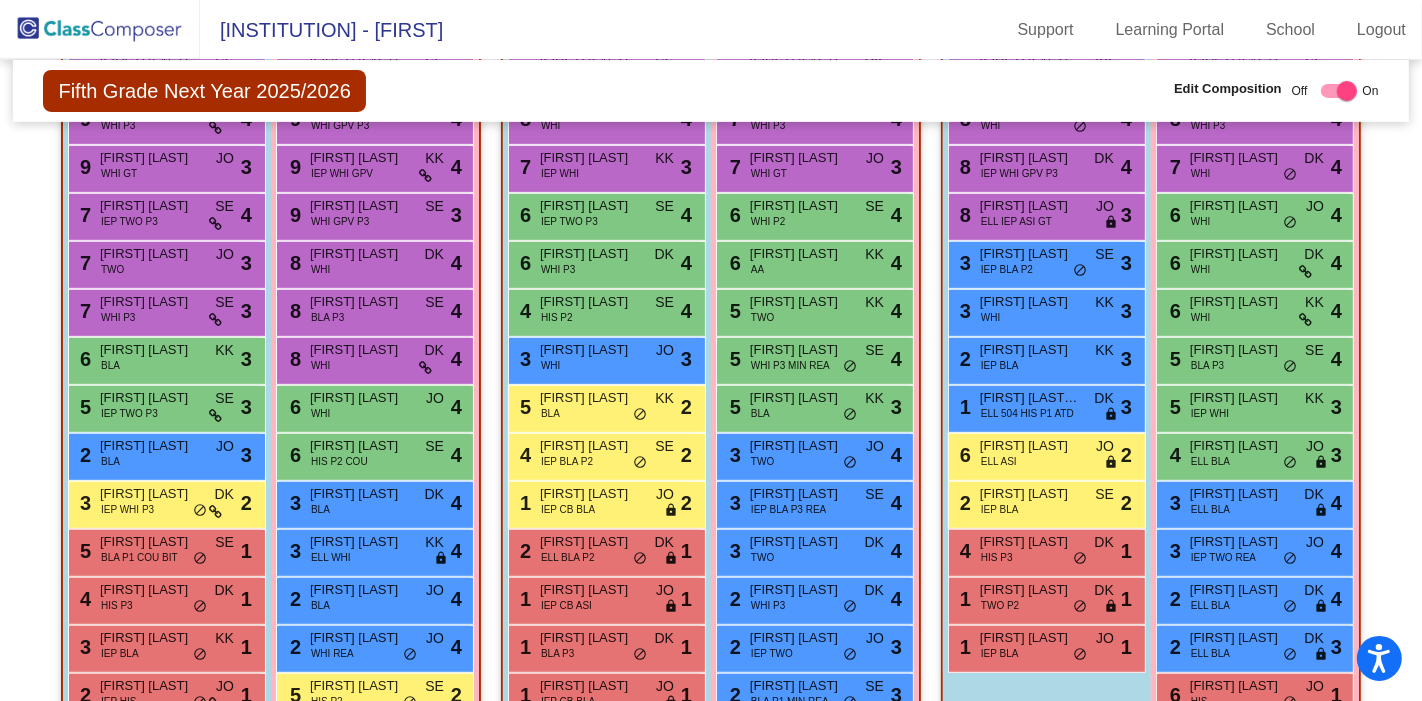 click 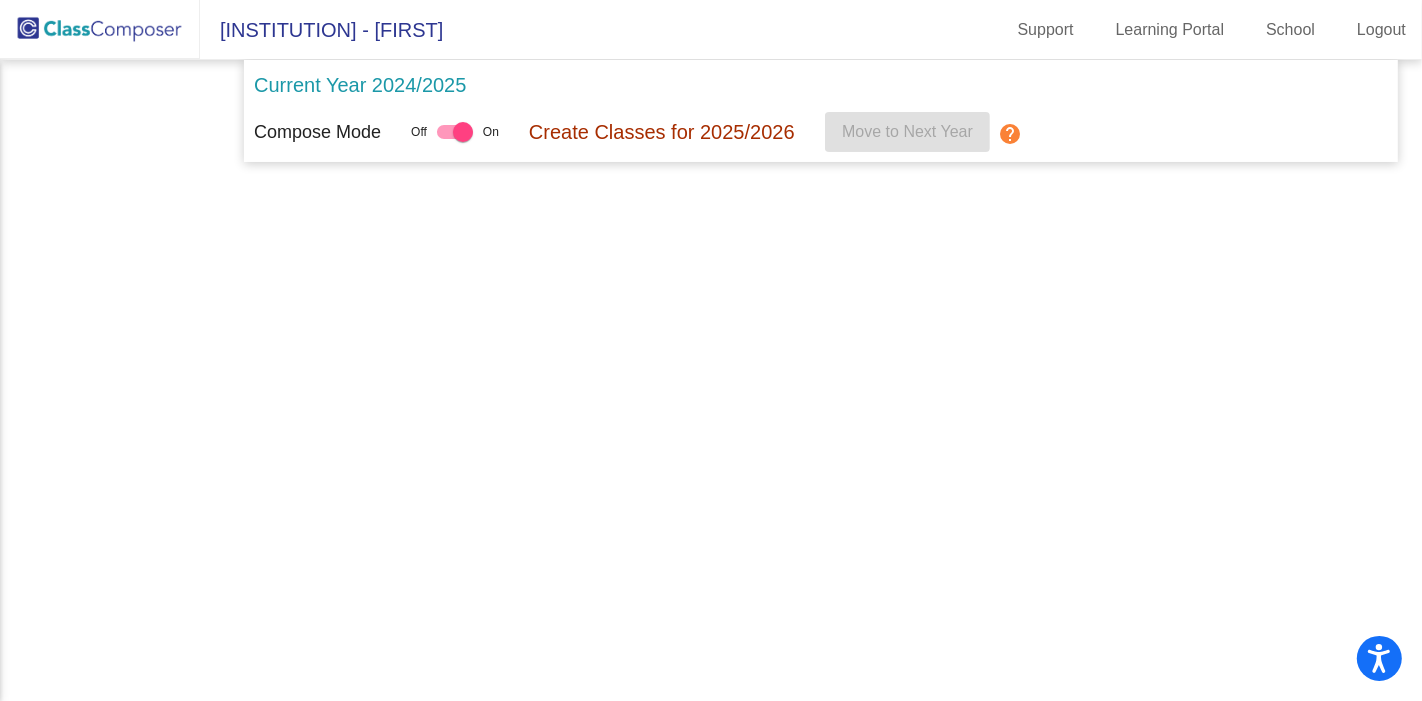 scroll, scrollTop: 0, scrollLeft: 0, axis: both 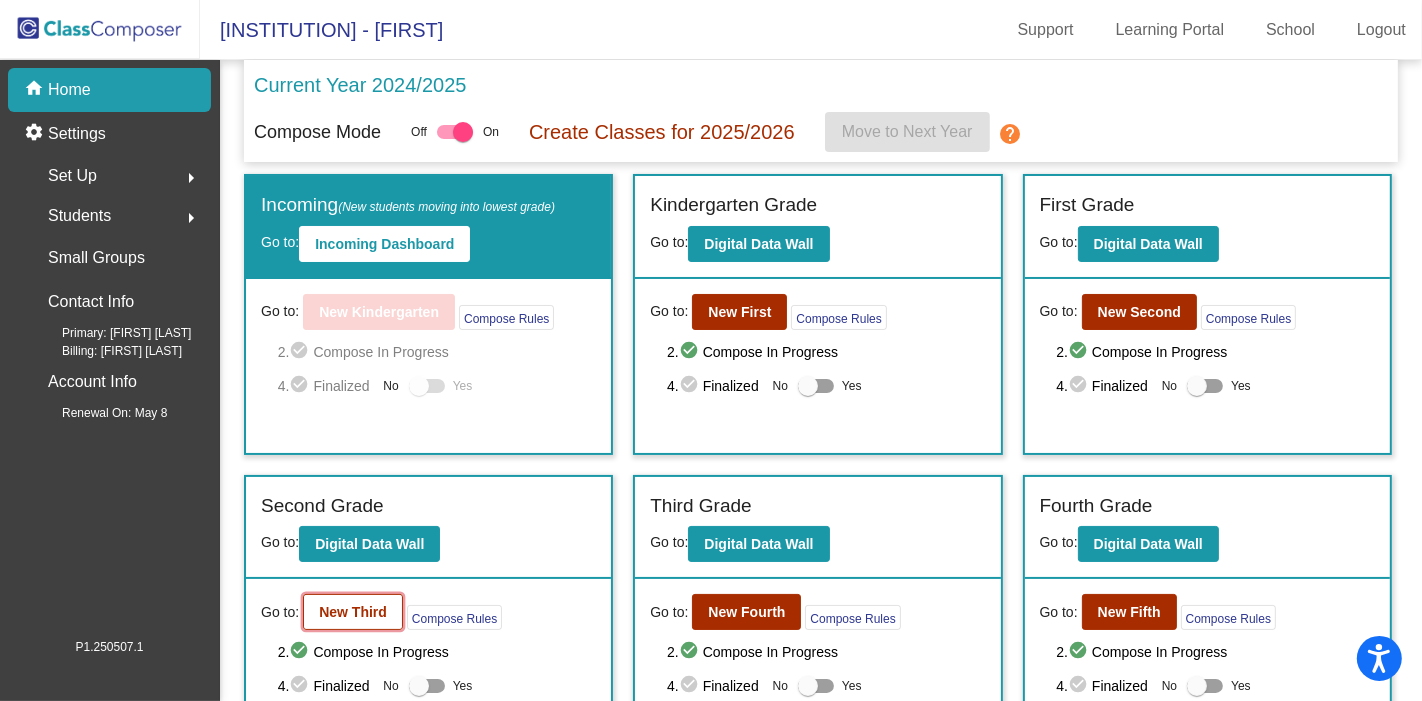 click on "New Third" 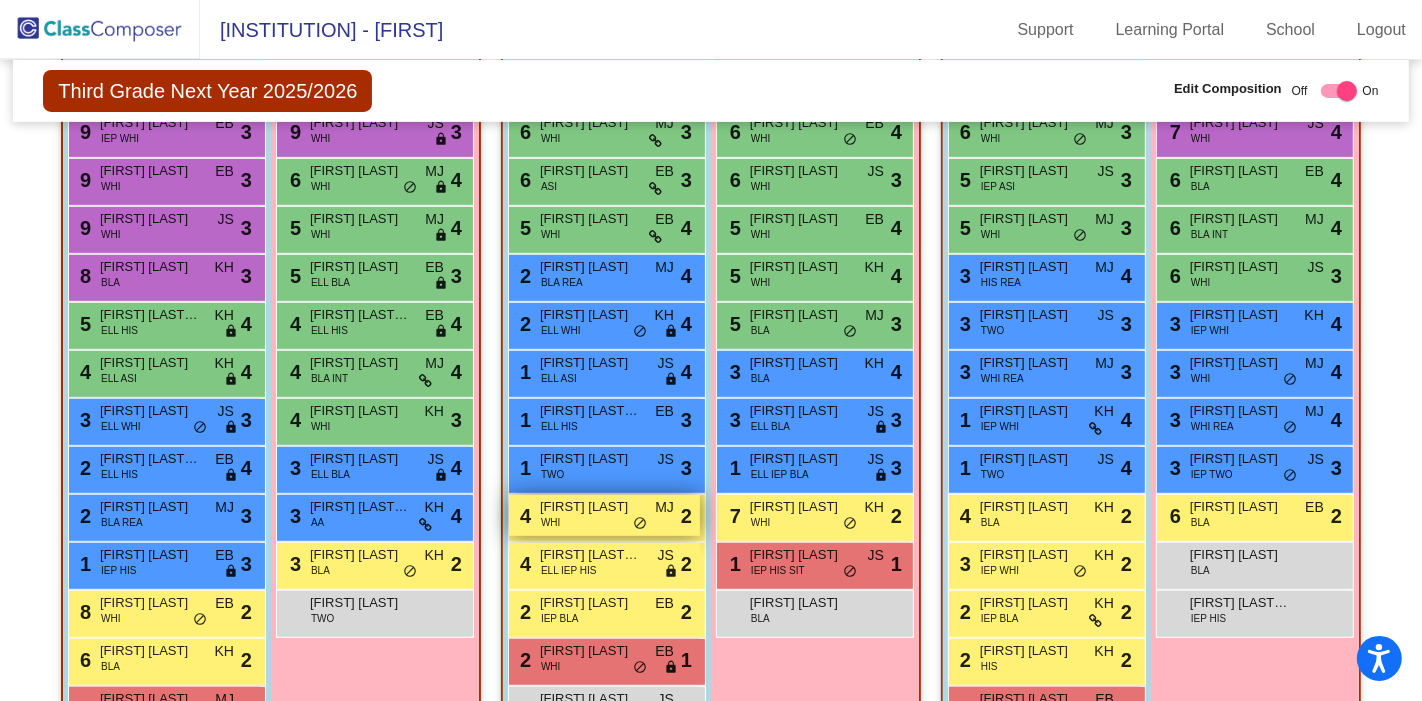 scroll, scrollTop: 797, scrollLeft: 0, axis: vertical 